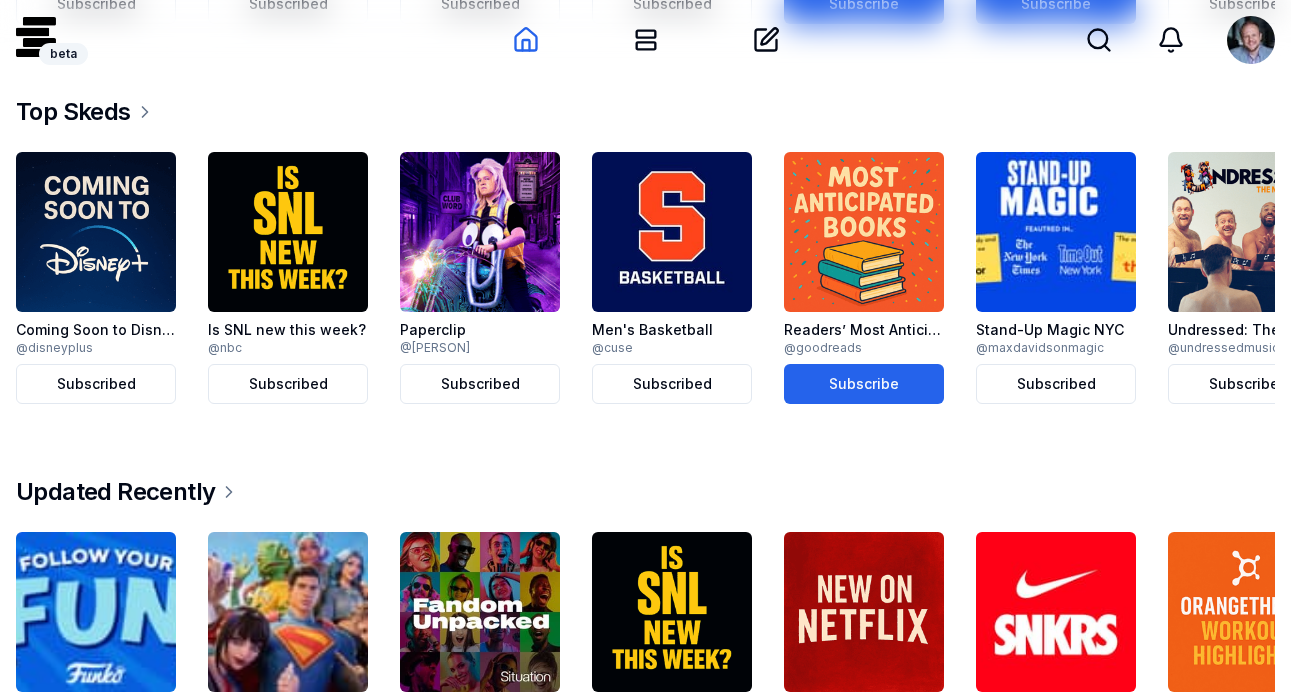 scroll, scrollTop: 904, scrollLeft: 0, axis: vertical 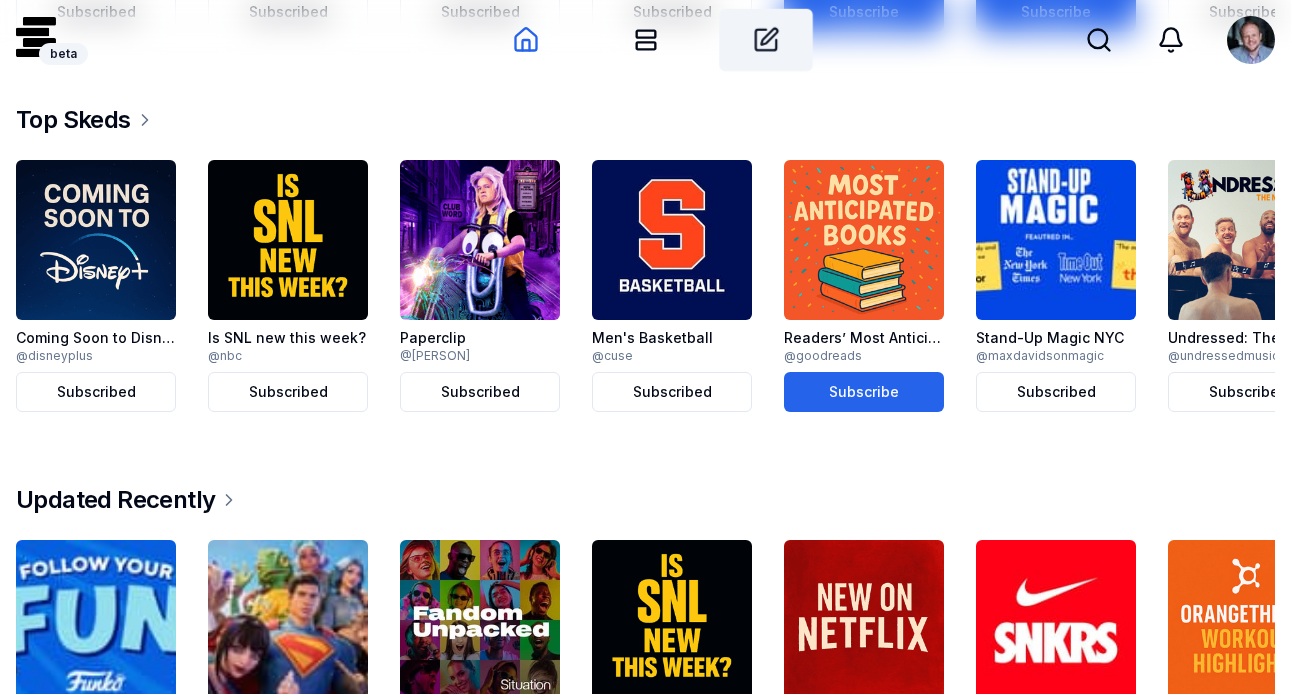 click on "Create" at bounding box center [766, 40] 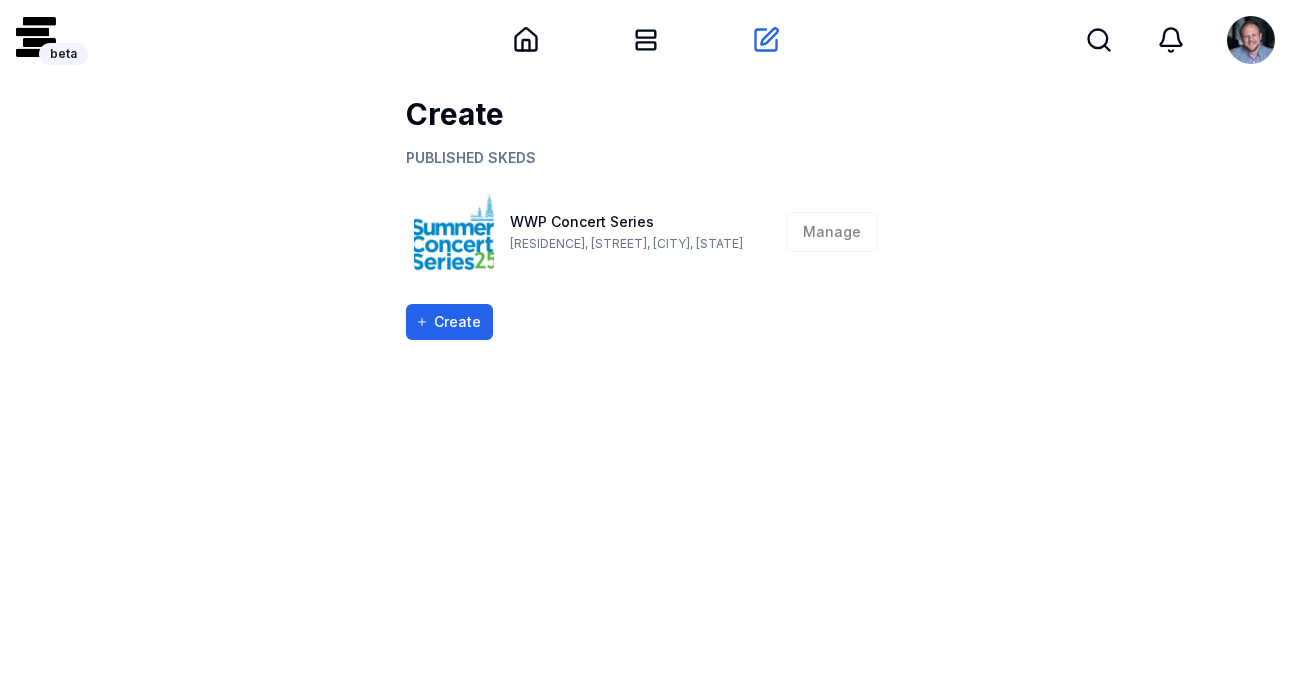 scroll, scrollTop: 0, scrollLeft: 0, axis: both 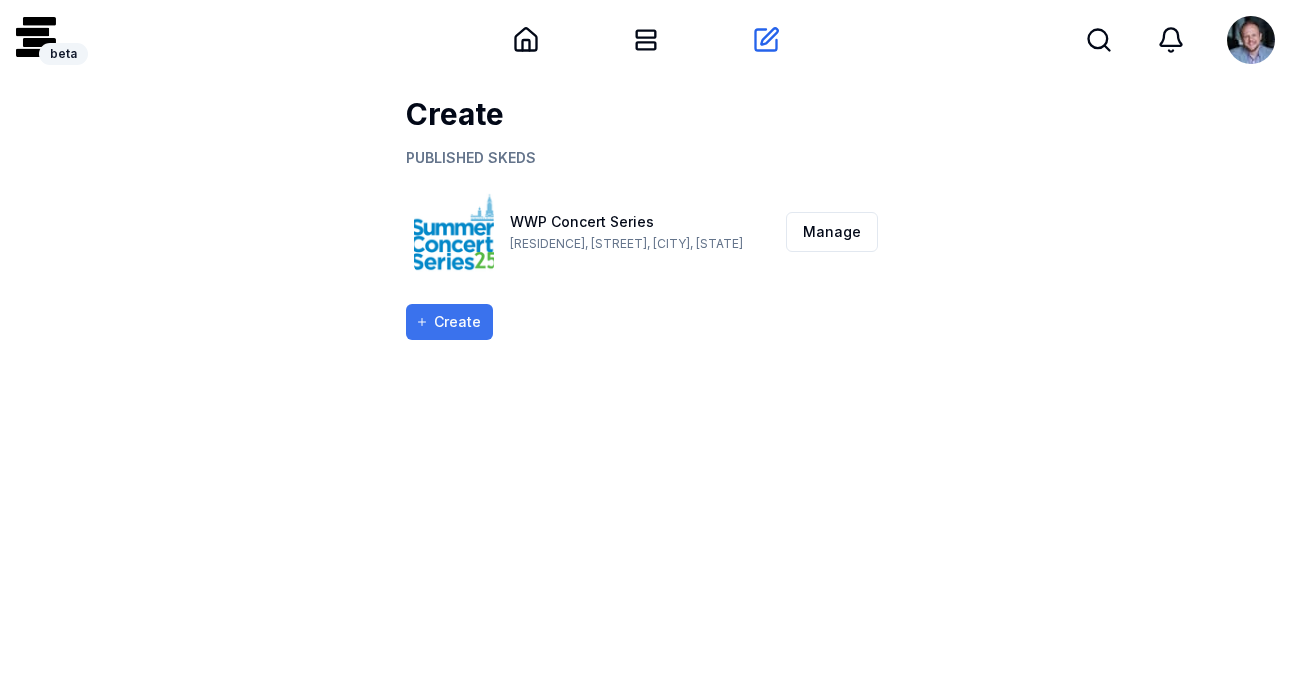 click on "Create" at bounding box center (449, 322) 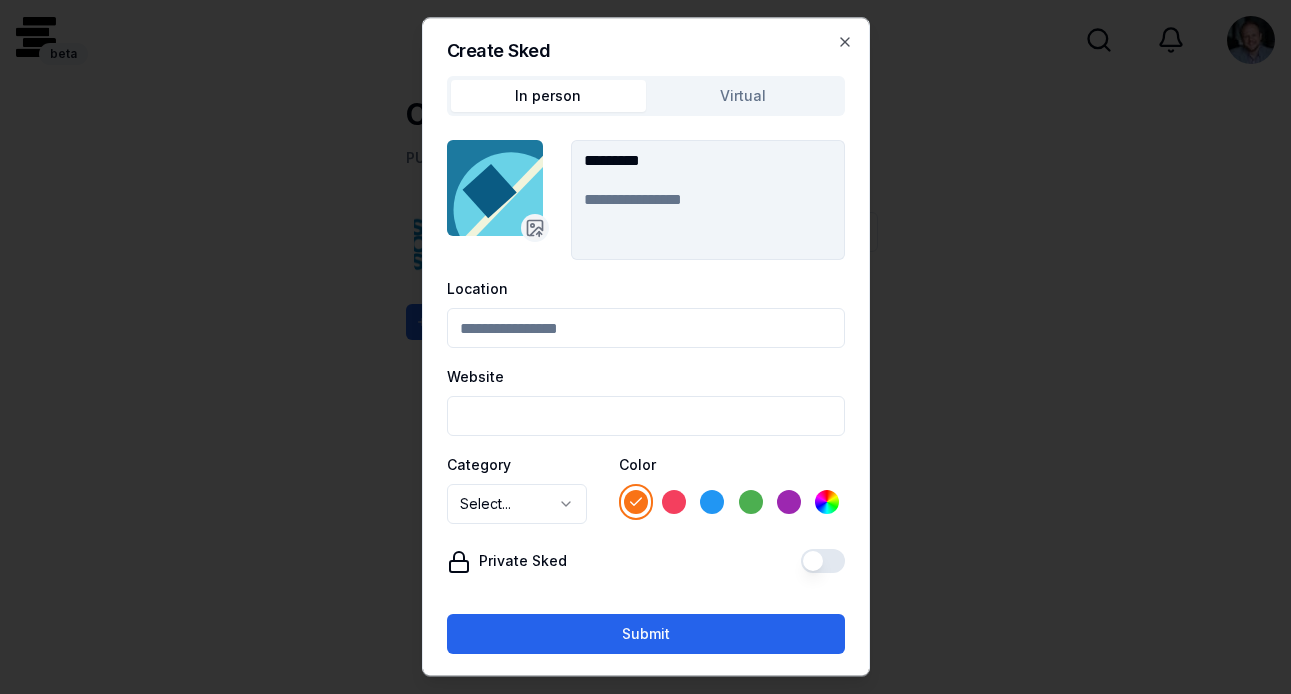 type on "*********" 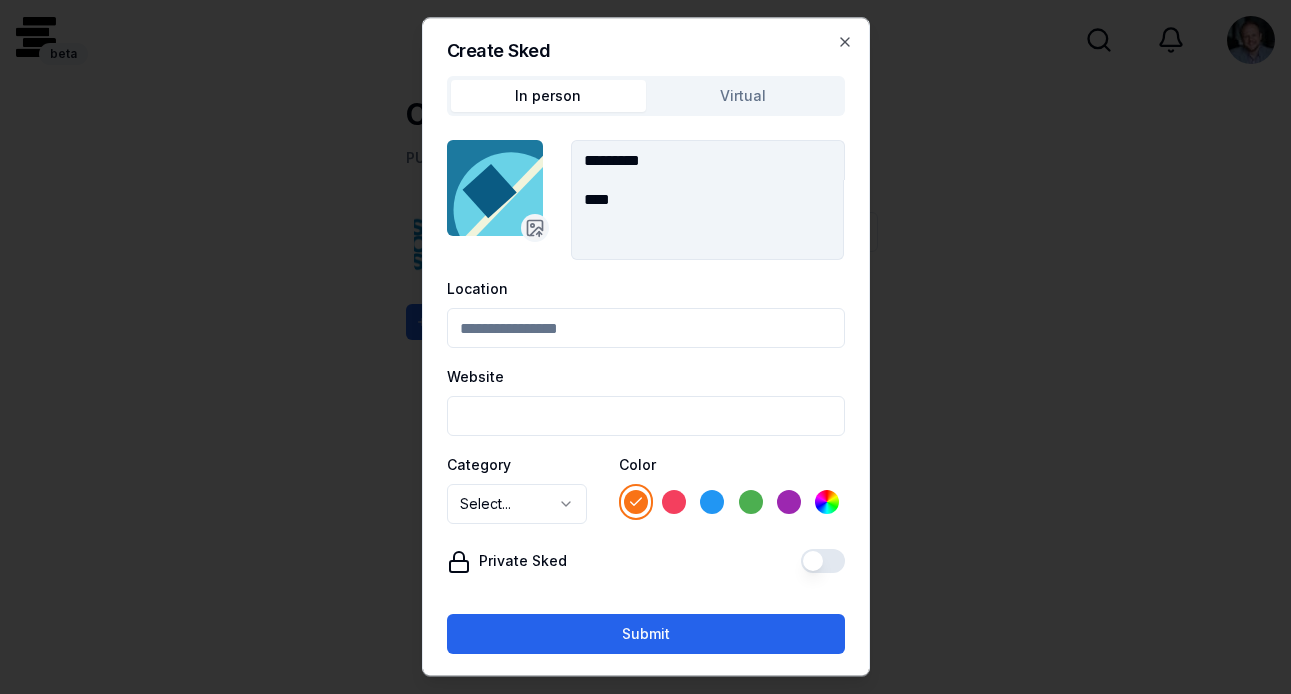type on "****" 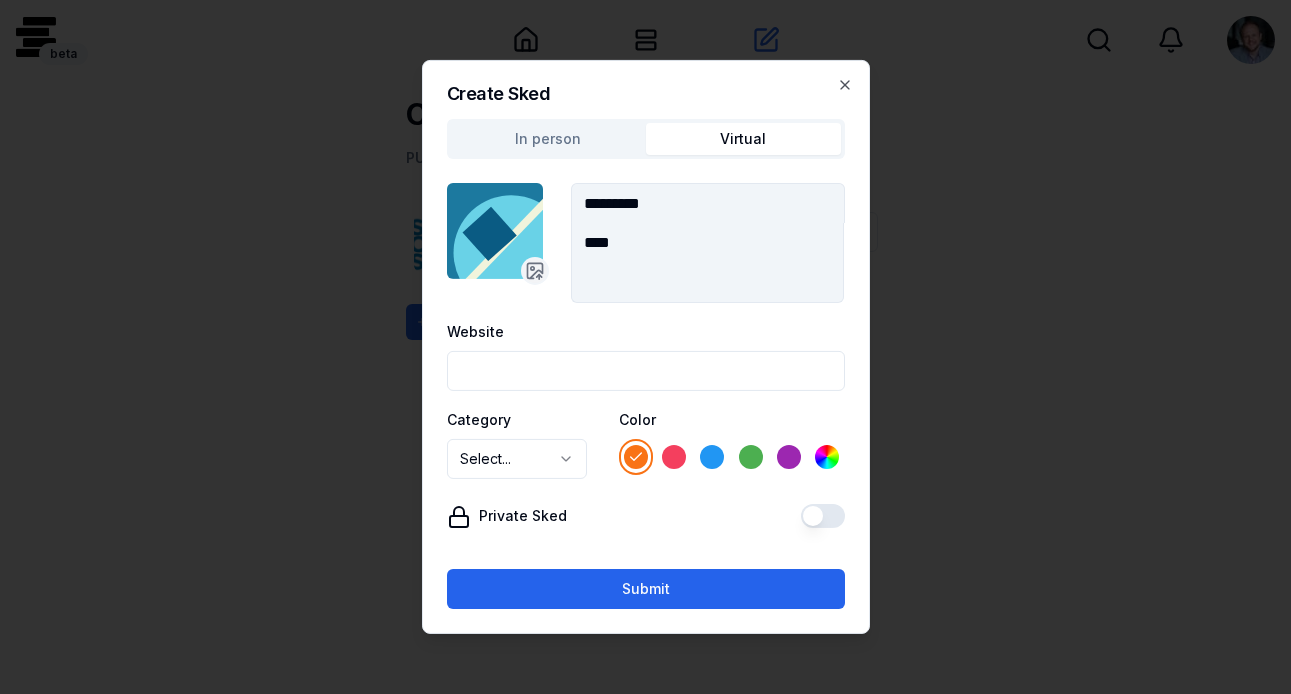 click on "Website" at bounding box center [646, 371] 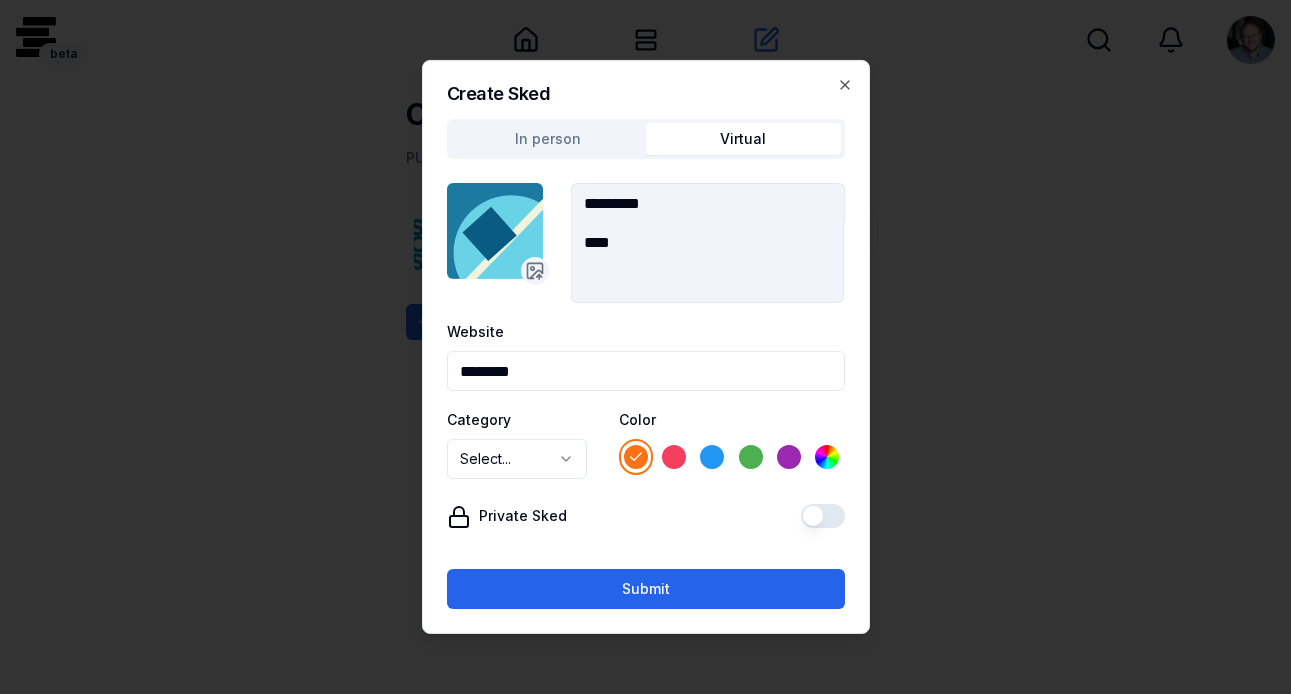 type on "********" 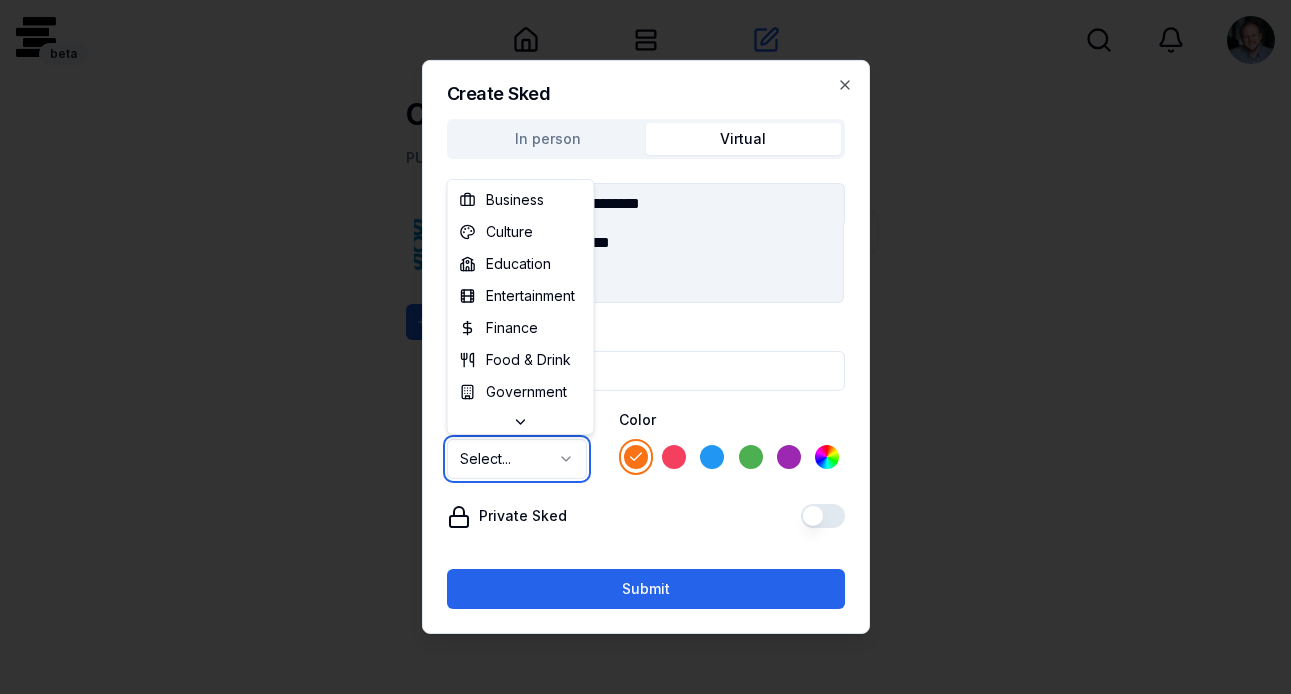 select on "**********" 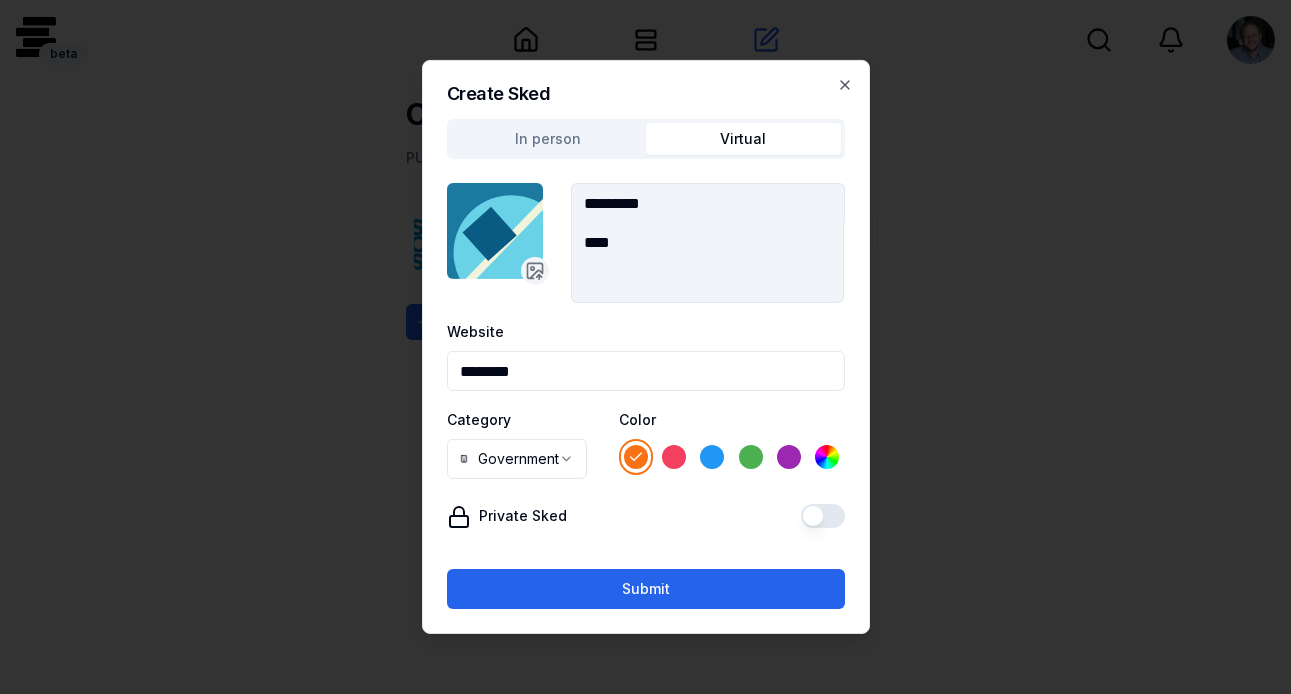 click at bounding box center [712, 457] 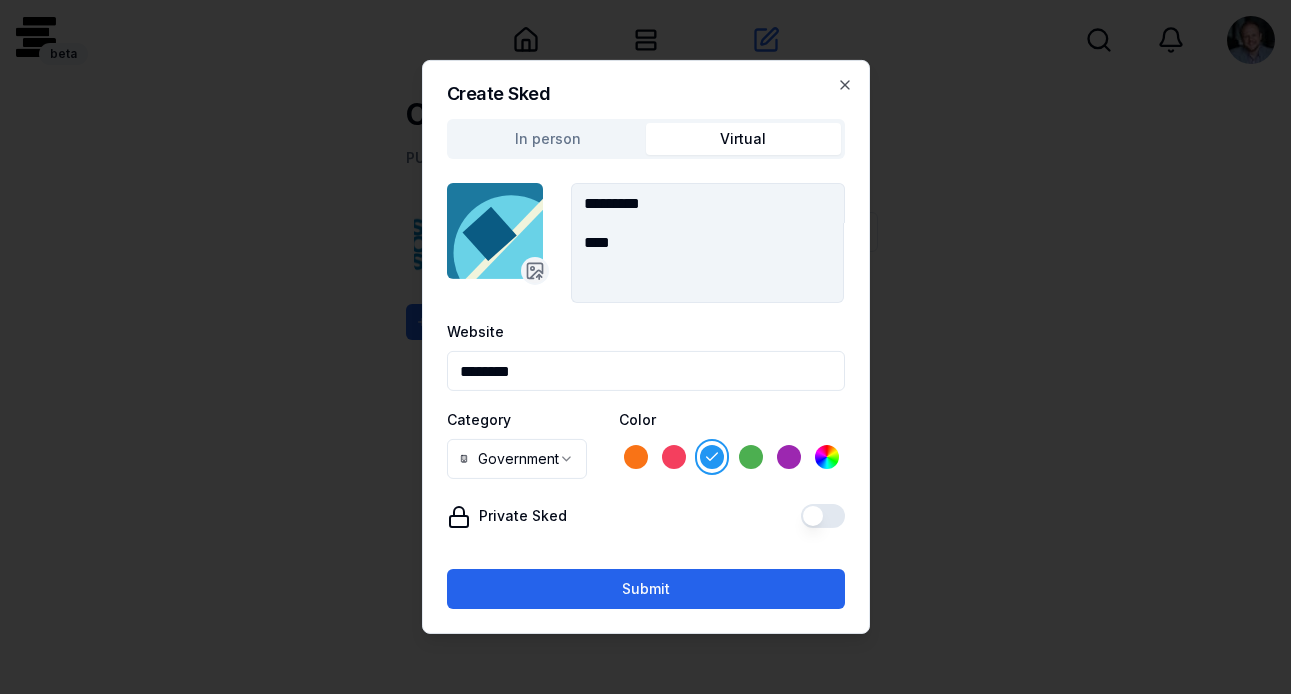 click on "Private Sked" at bounding box center [823, 516] 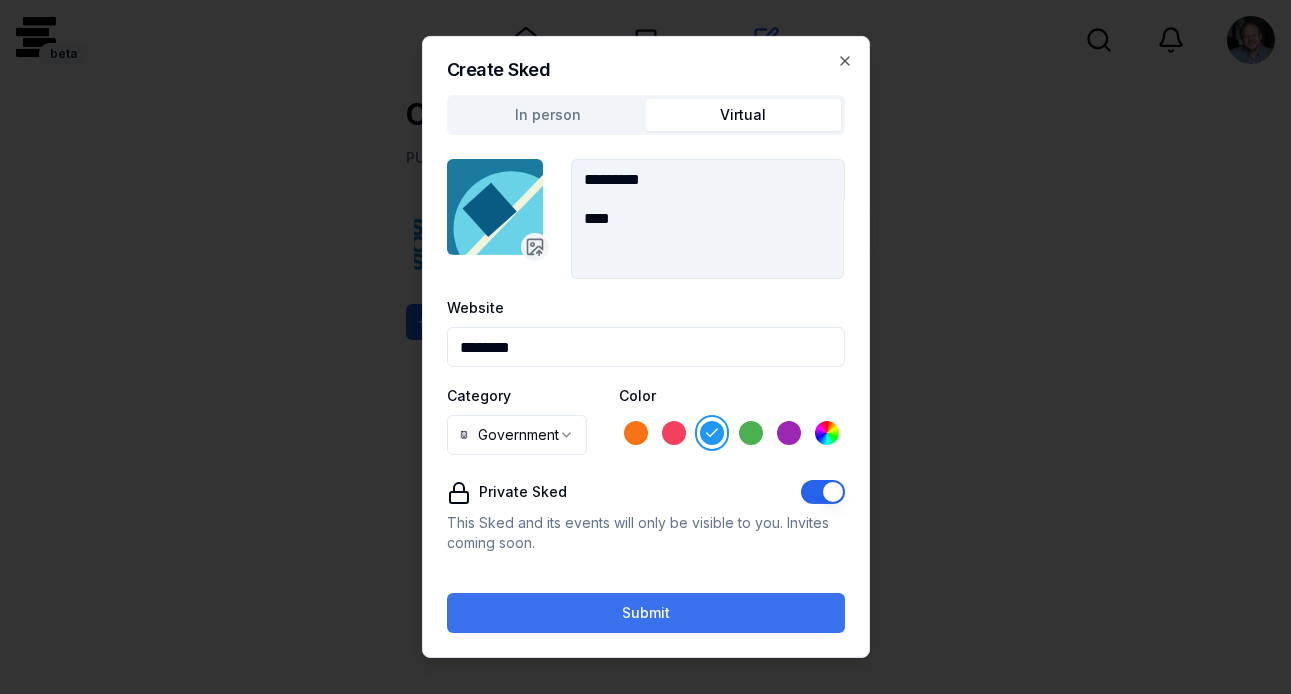 click on "Submit" at bounding box center (646, 613) 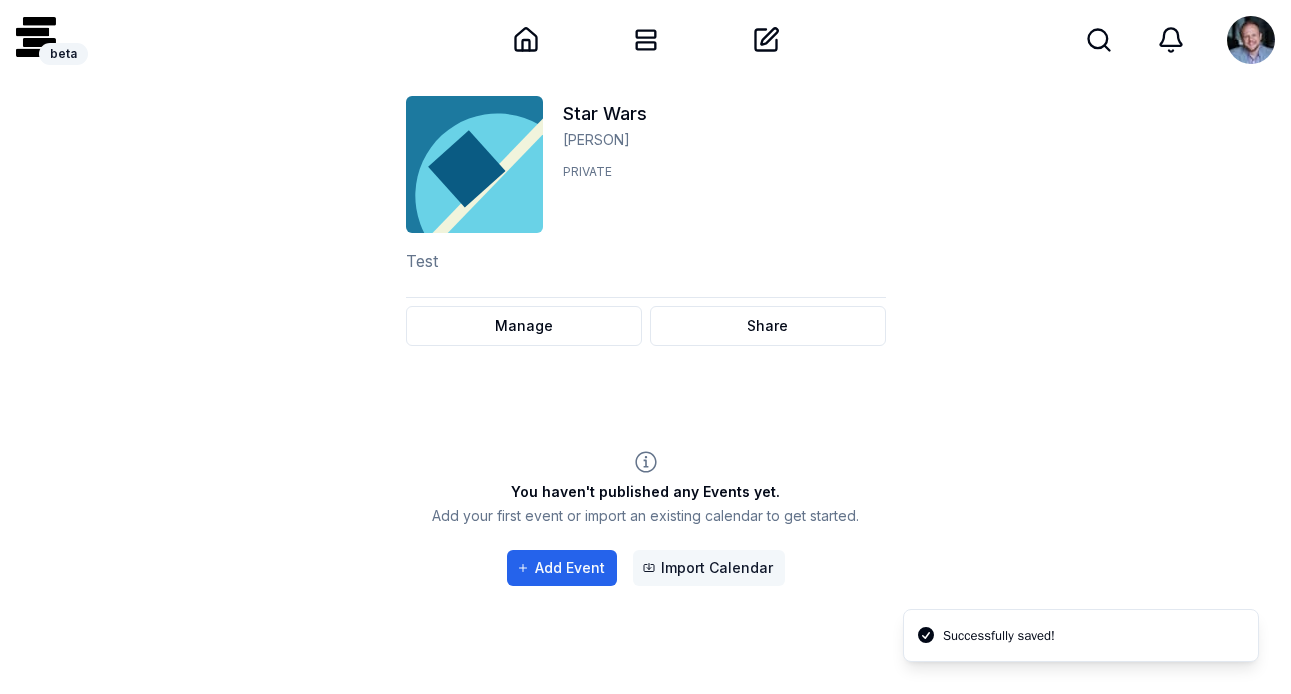 click on "Import Calendar" at bounding box center [709, 568] 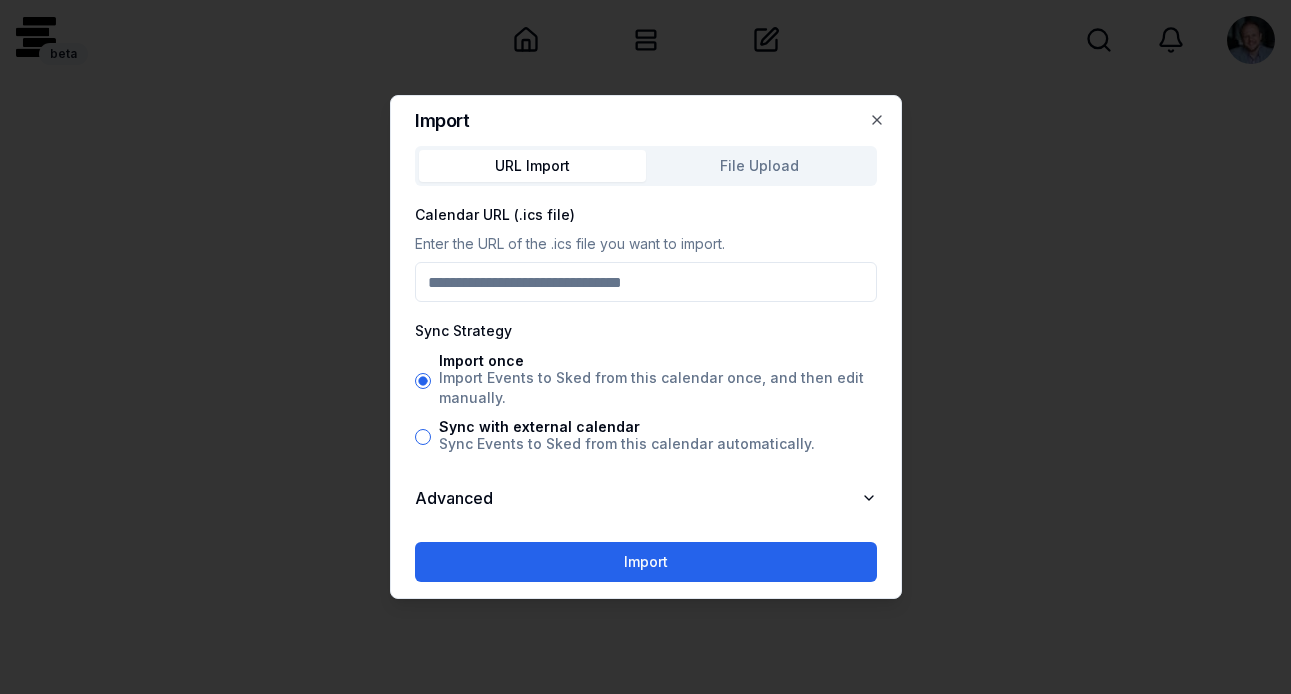 click on "URL Import File Upload" at bounding box center [646, 166] 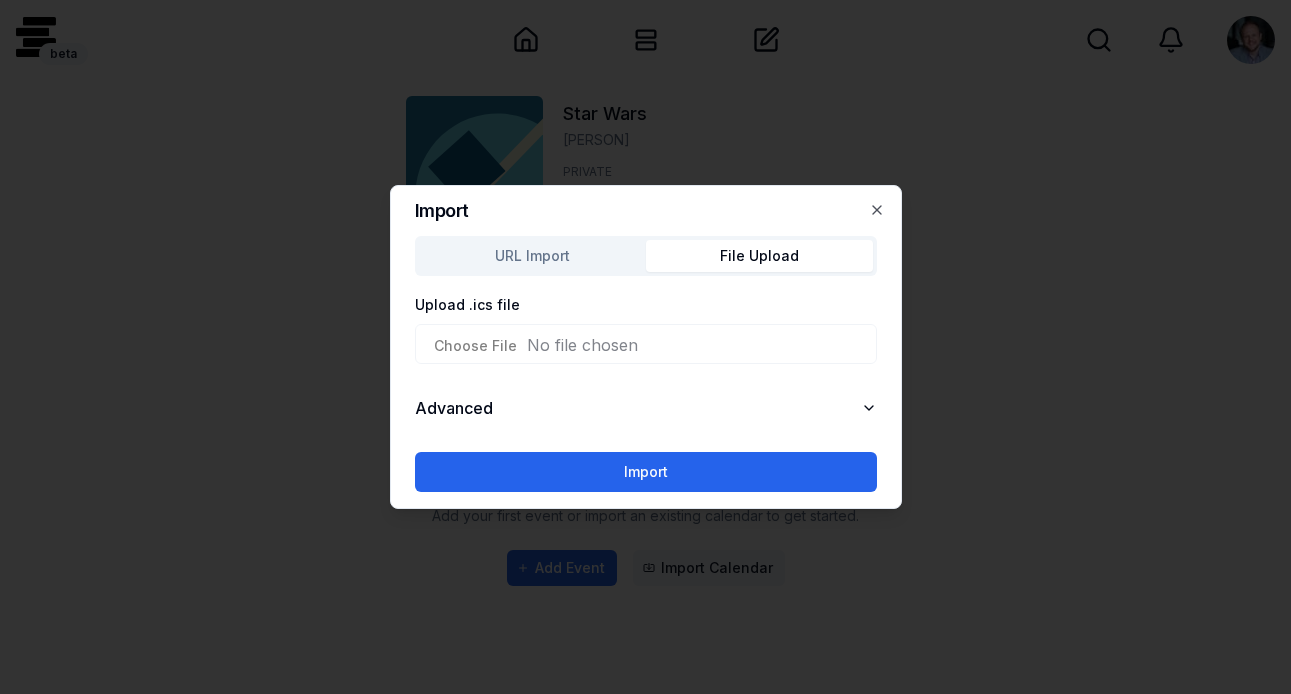 click on "Upload .ics file" at bounding box center (646, 344) 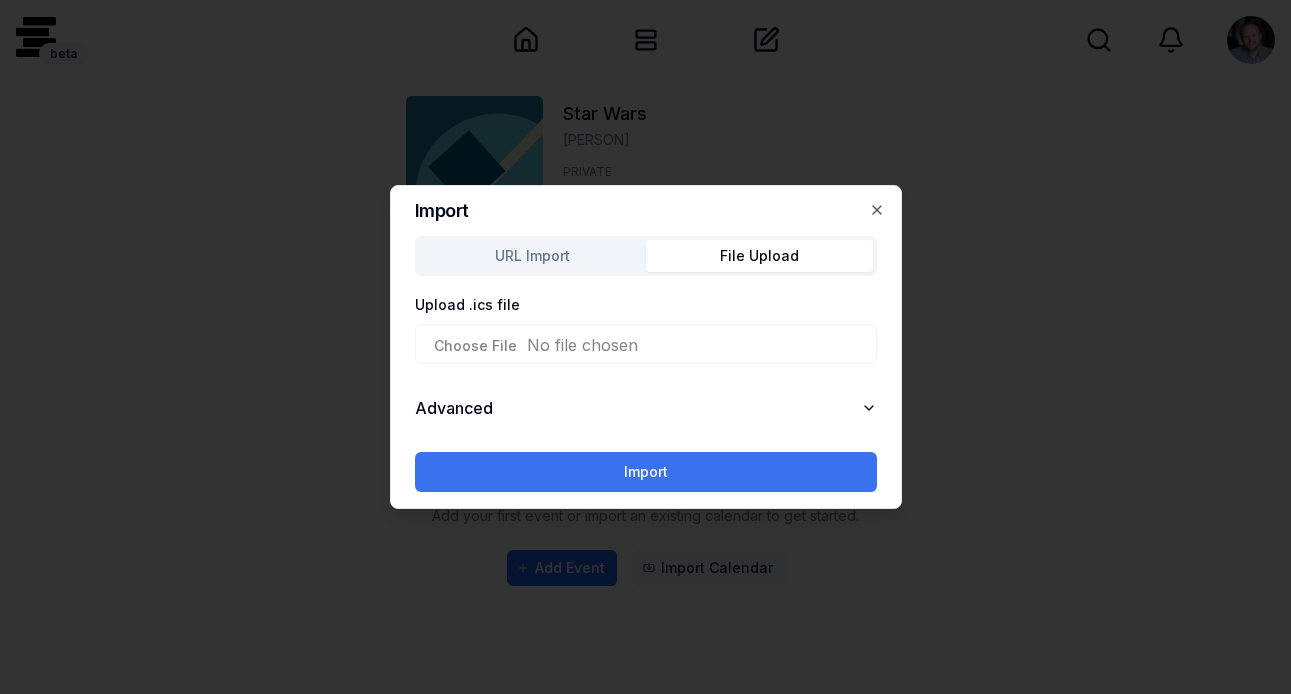 click on "Import" at bounding box center [646, 472] 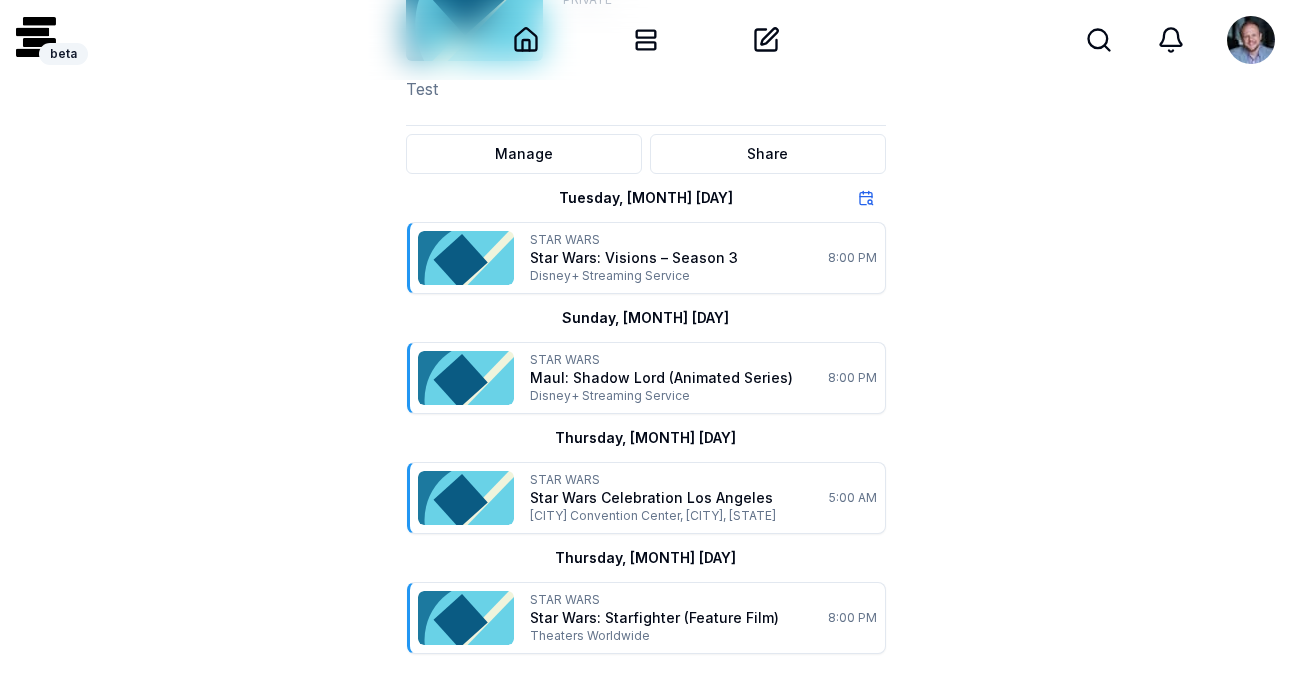 scroll, scrollTop: 172, scrollLeft: 0, axis: vertical 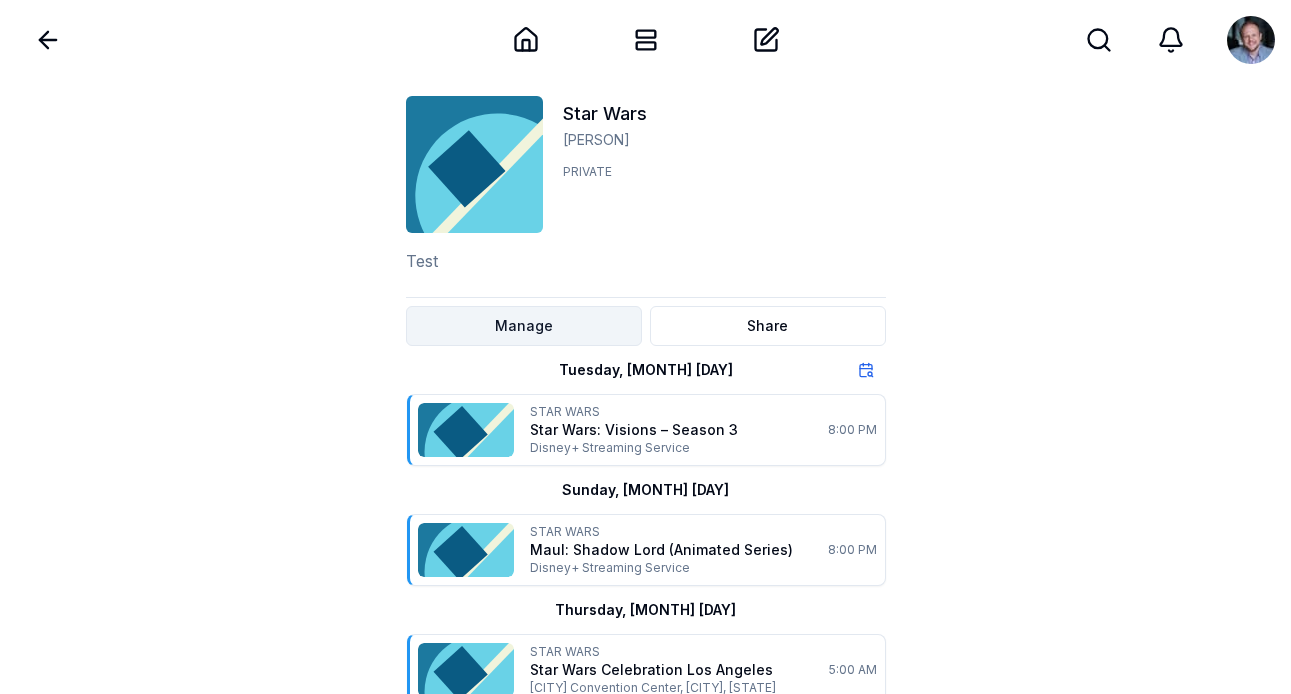 click on "Tuesday, [MONTH] [DAY]   STAR WARS Star Wars: Visions – Season 3 Disney+ Streaming Service   8:00 PM Sunday, [MONTH] [DAY]   STAR WARS Maul: Shadow Lord (Animated Series) Disney+ Streaming Service   8:00 PM Thursday, [MONTH] [DAY]   STAR WARS Star Wars Celebration Los Angeles Los Angeles Convention Center, [CITY], [STATE]   5:00 AM Thursday, [MONTH] [DAY]   STAR WARS Star Wars: Starfighter (Feature Film) Theaters Worldwide   8:00 PM" at bounding box center [645, 433] 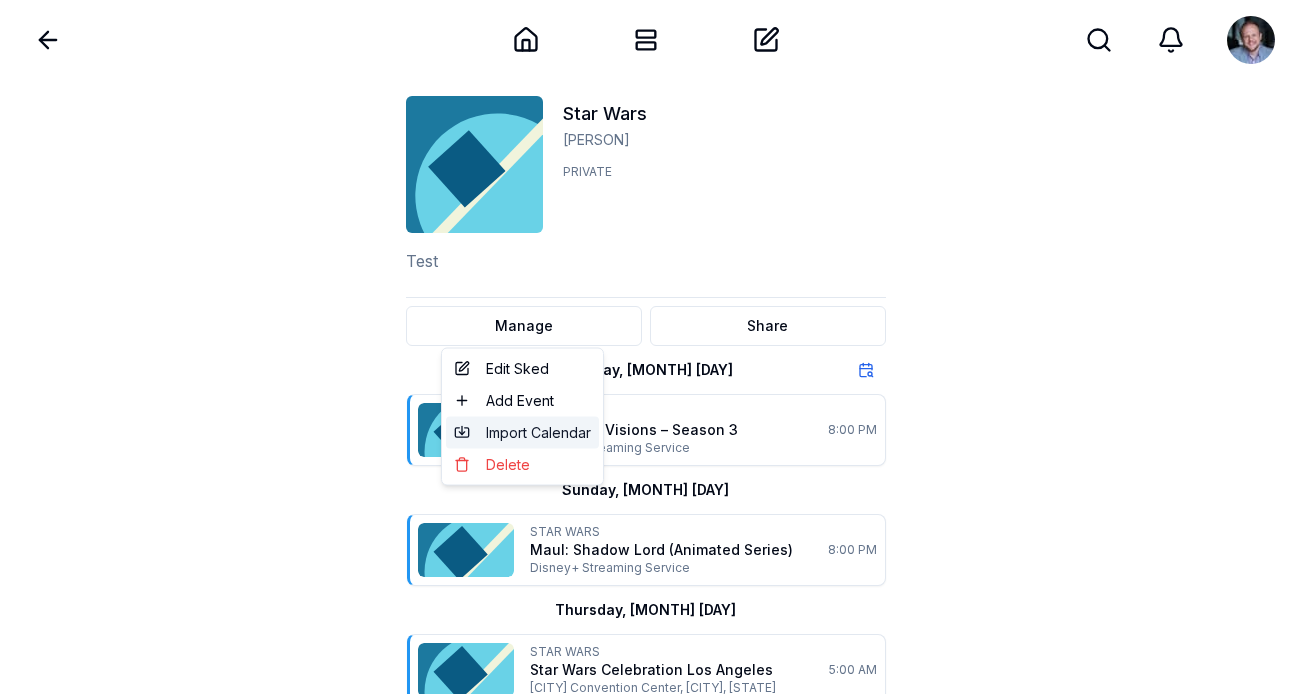 click on "Import Calendar" at bounding box center [538, 433] 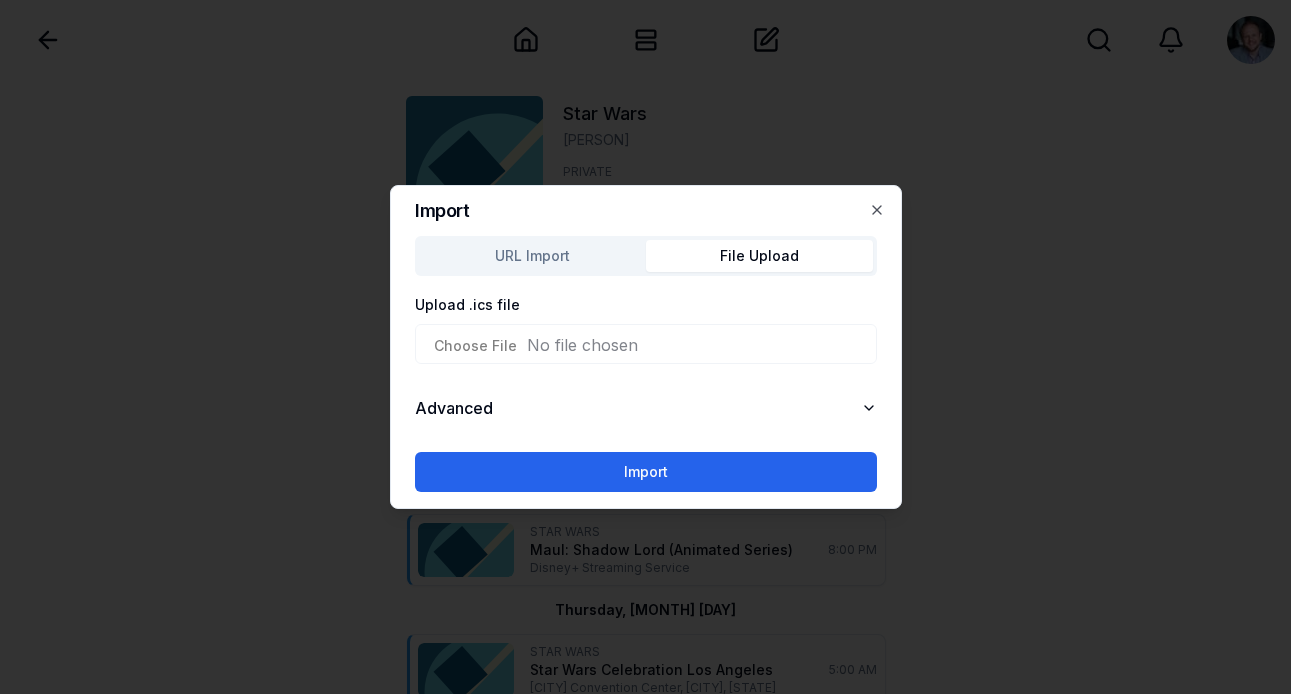 click on "Back Home My Sked Create Search Search Star Wars [FIRST] [LAST] Private Test Manage Share Tuesday, October 28 STAR WARS Star Wars: Visions – Season 3 Disney+ Streaming Service 8:00 PM Sunday, May 31 STAR WARS Maul: Shadow Lord (Animated Series) Disney+ Streaming Service 8:00 PM Thursday, April 1 STAR WARS Star Wars Celebration Los Angeles Los Angeles Convention Center, [CITY], [STATE] 5:00 AM Thursday, May 27 STAR WARS Star Wars: Starfighter (Feature Film) Theaters Worldwide 8:00 PM Import URL Import File Upload Upload .ics file Advanced Import Close" at bounding box center (645, 433) 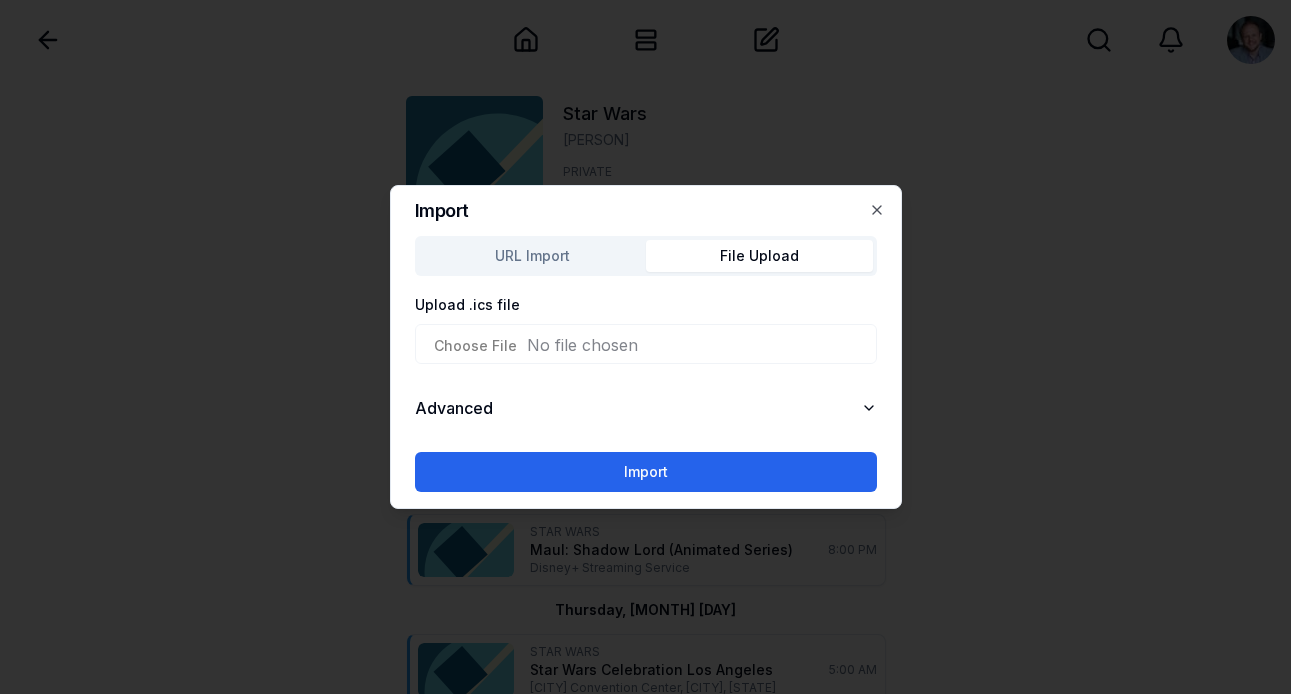 click on "Upload .ics file" at bounding box center [646, 344] 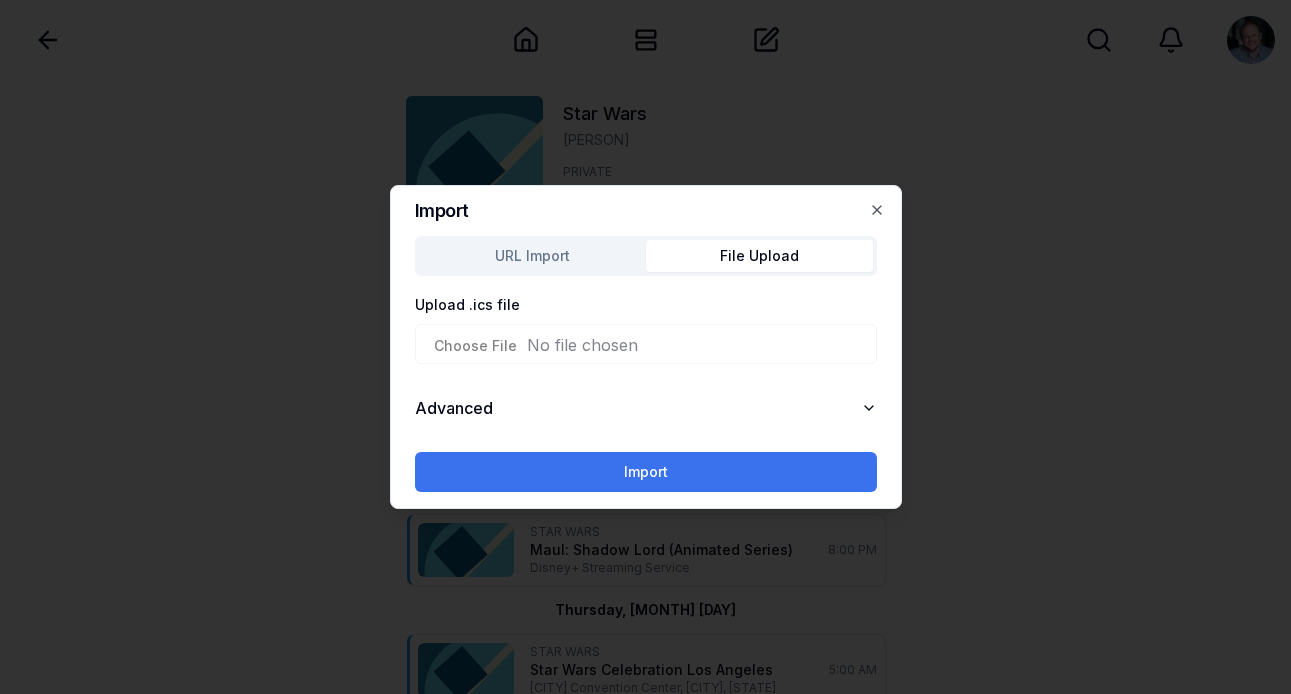 click on "Import" at bounding box center [646, 472] 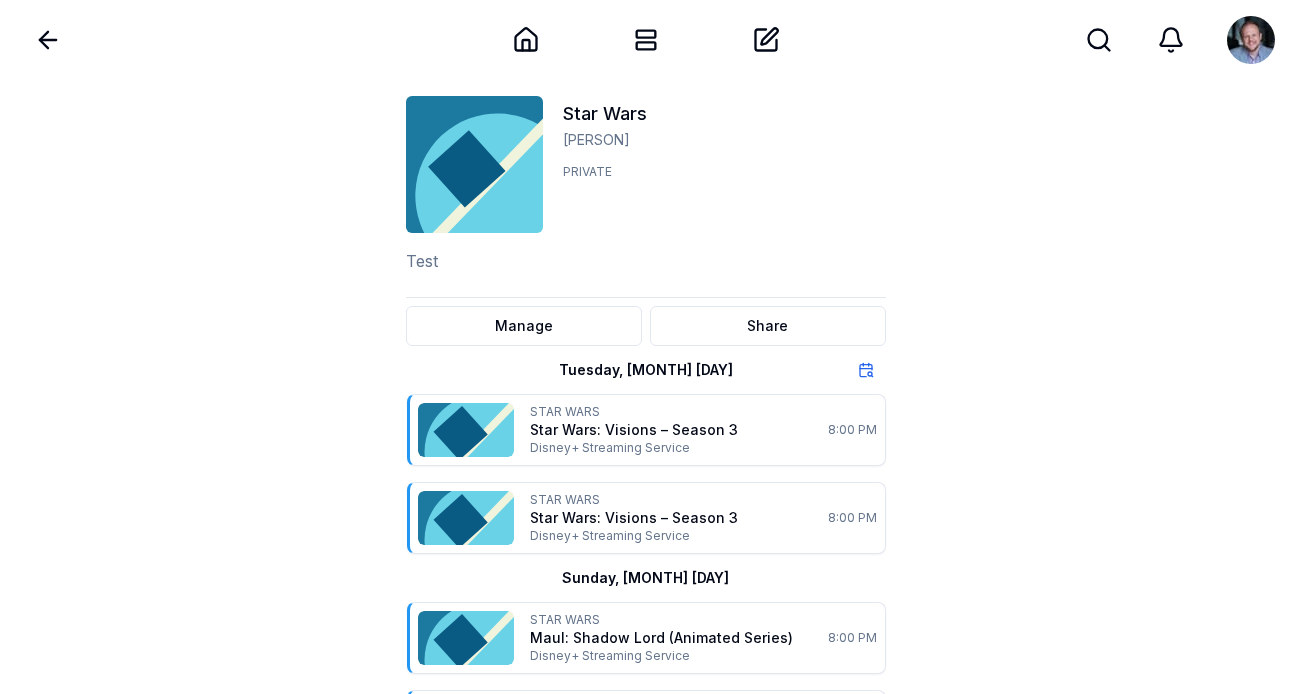 click on "STAR WARS Star Wars: Visions – Season 3 Disney+ Streaming Service   8:00 PM" at bounding box center [647, 518] 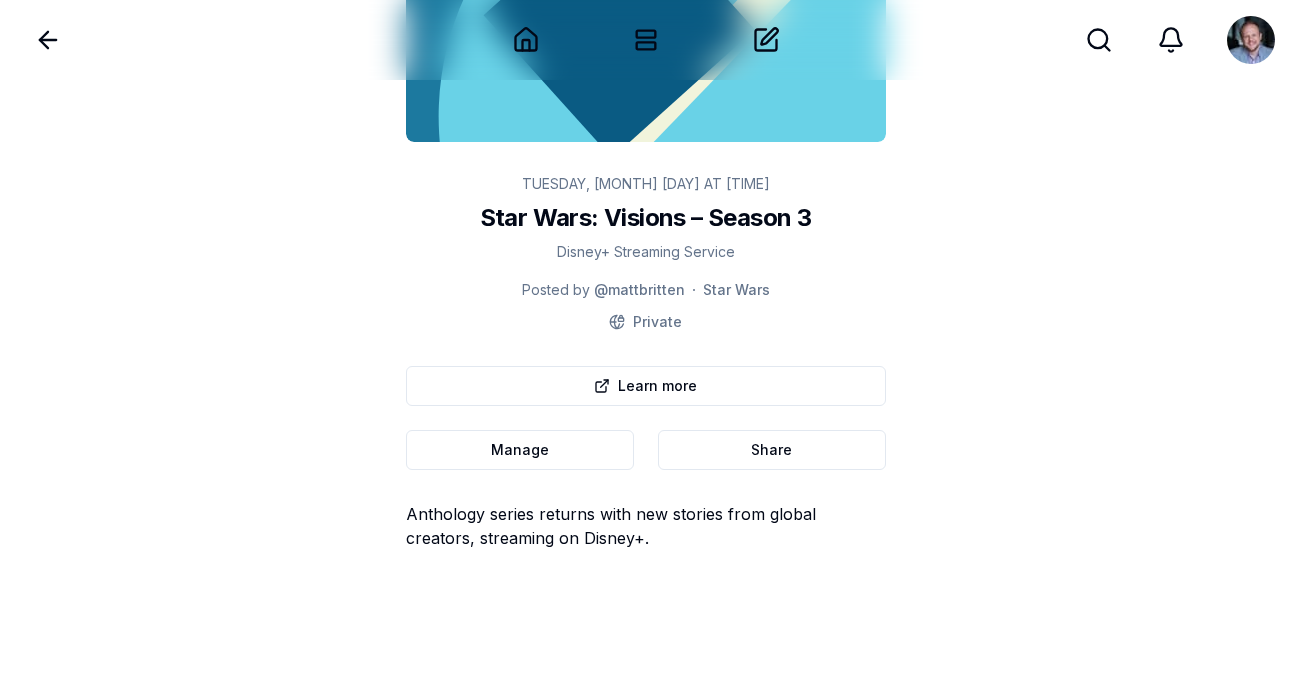 scroll, scrollTop: 224, scrollLeft: 0, axis: vertical 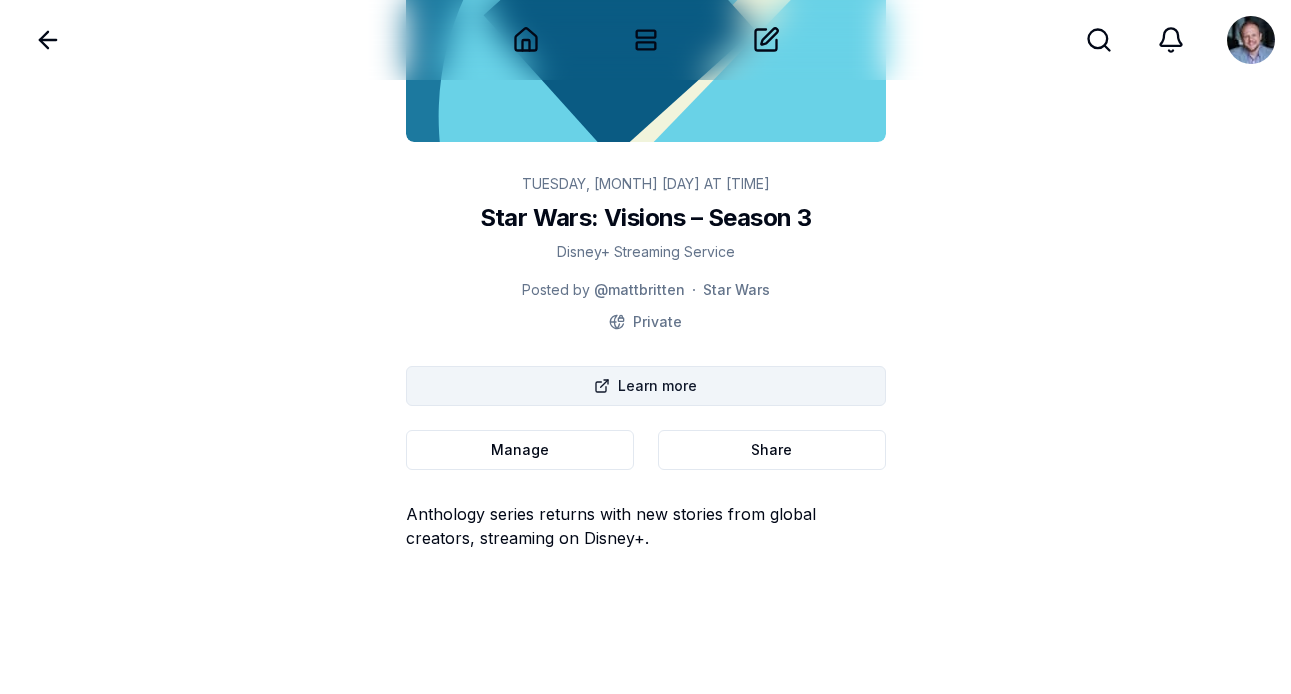 click on "Learn more" at bounding box center [646, 386] 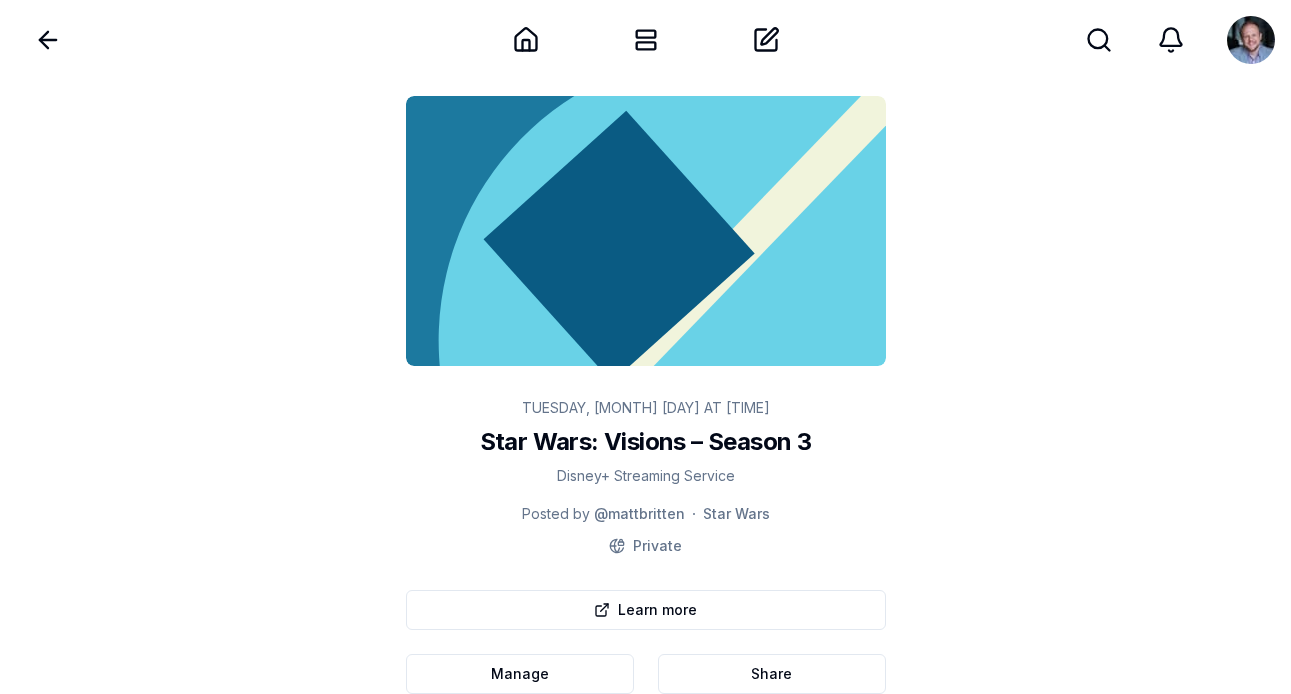 scroll, scrollTop: 0, scrollLeft: 0, axis: both 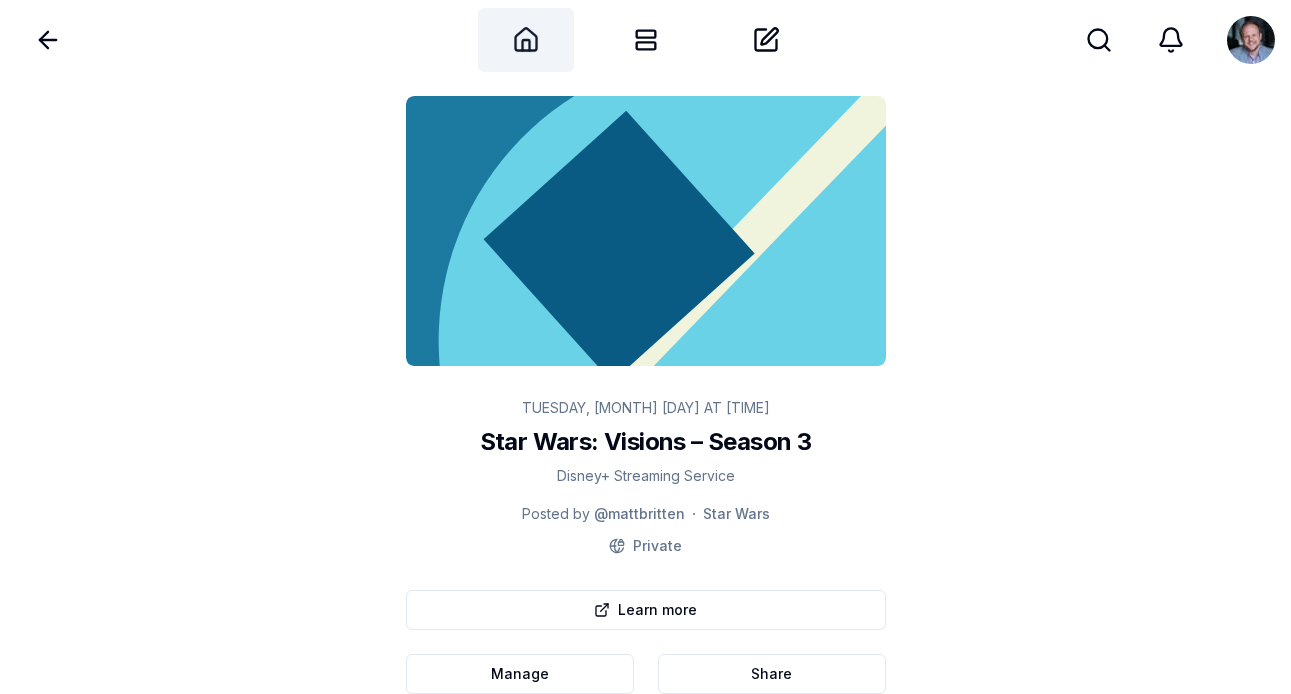 click on "Home" at bounding box center (526, 40) 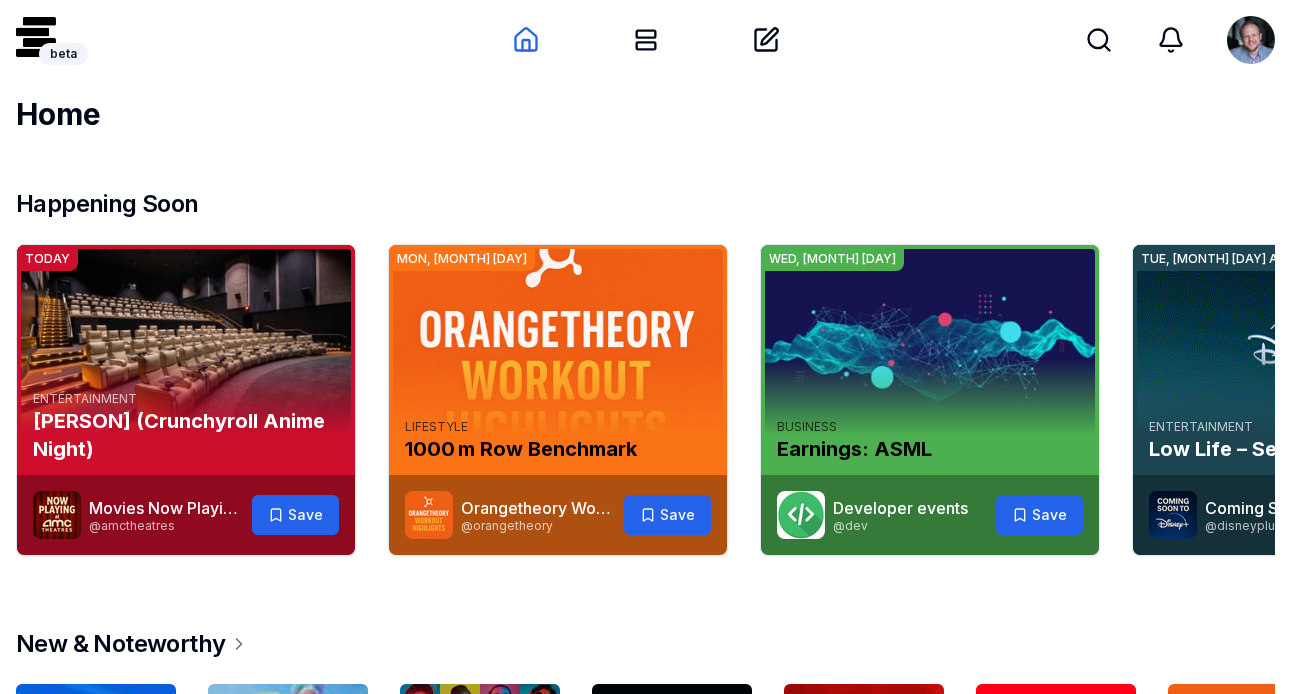 click on "Developer events" at bounding box center (900, 508) 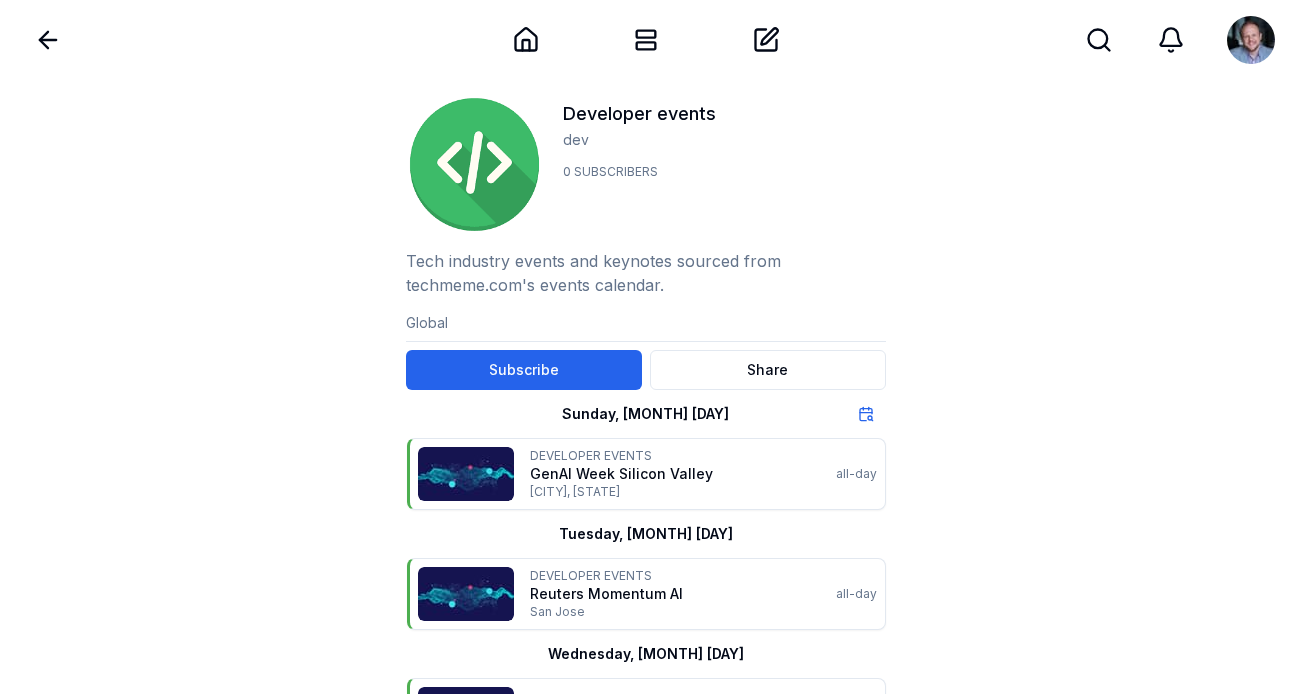 scroll, scrollTop: 0, scrollLeft: 0, axis: both 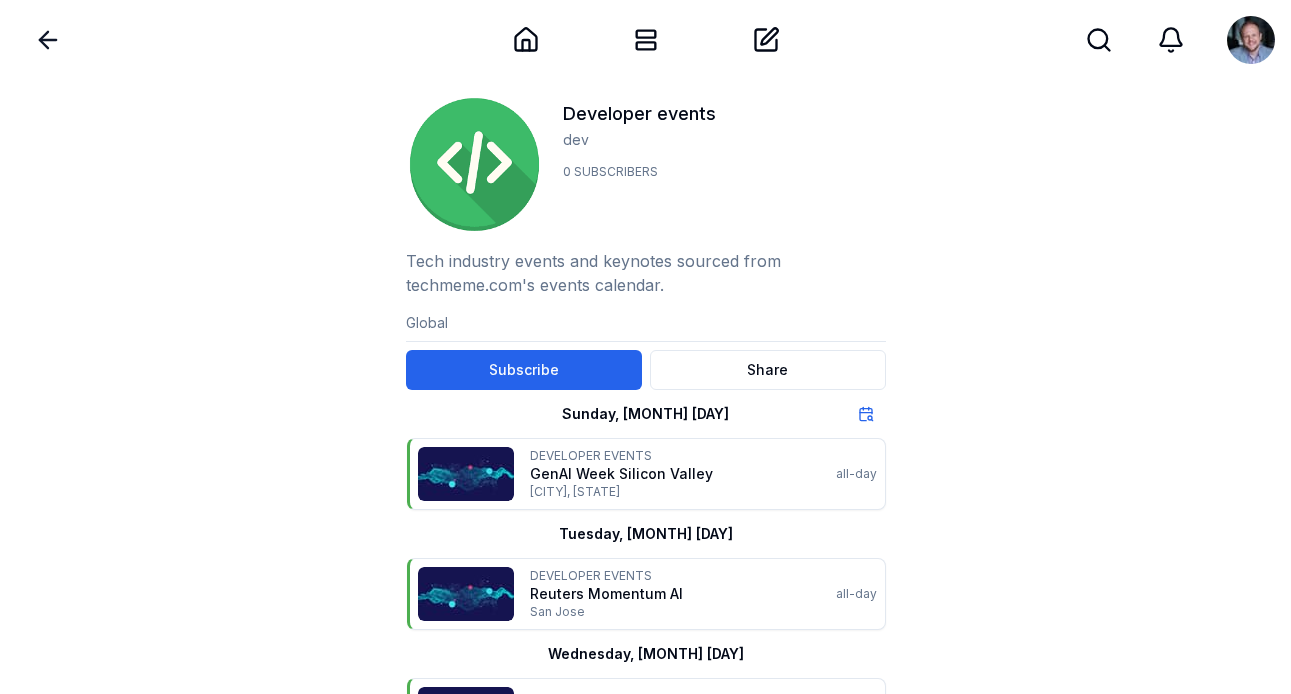 click 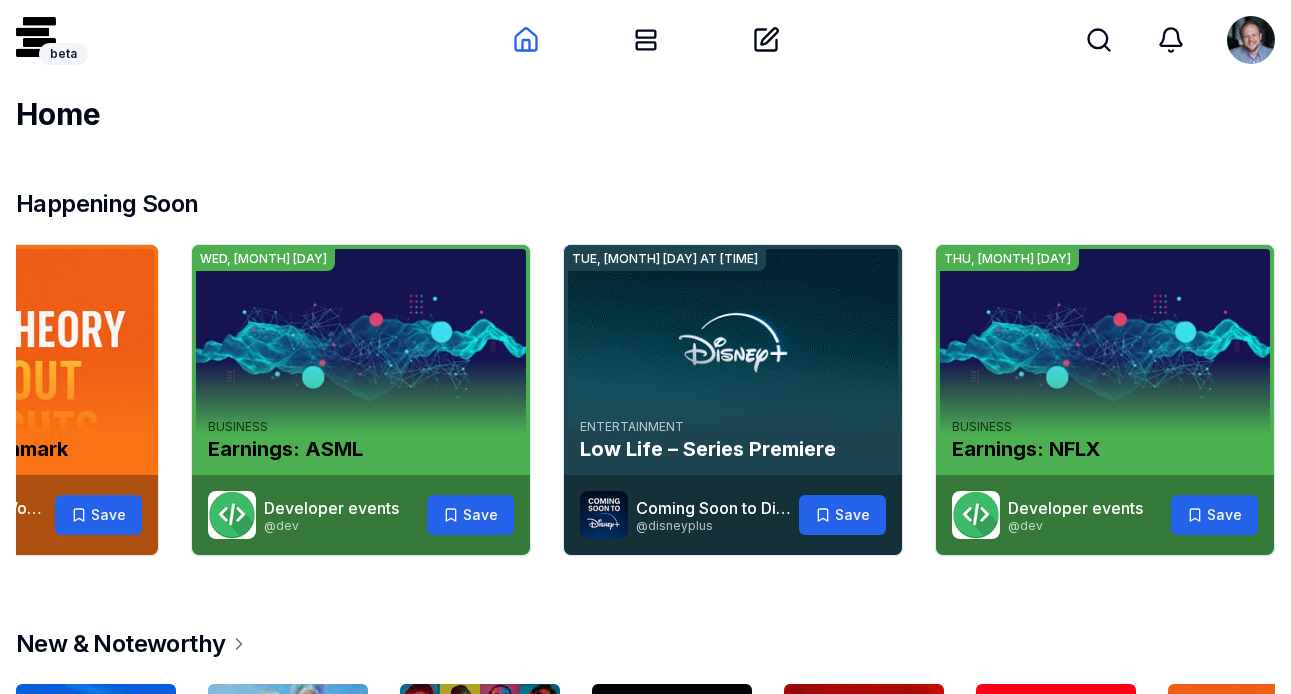 scroll, scrollTop: 0, scrollLeft: 570, axis: horizontal 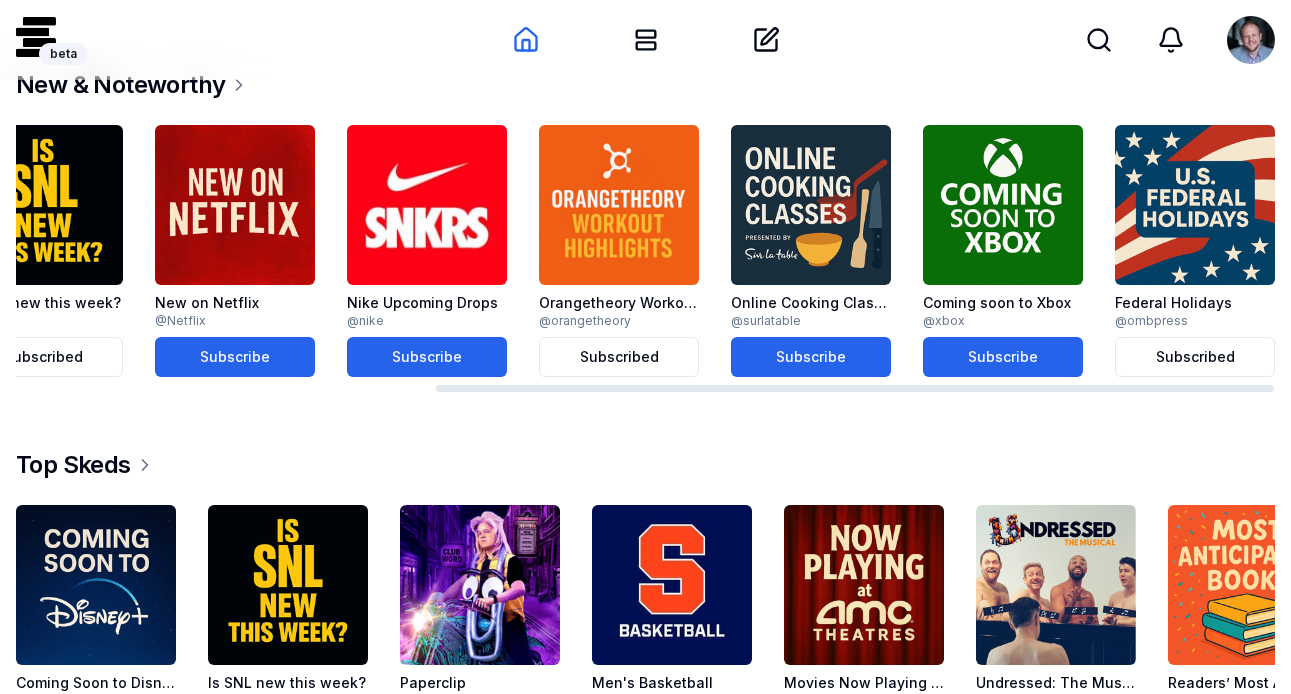 click at bounding box center (427, 205) 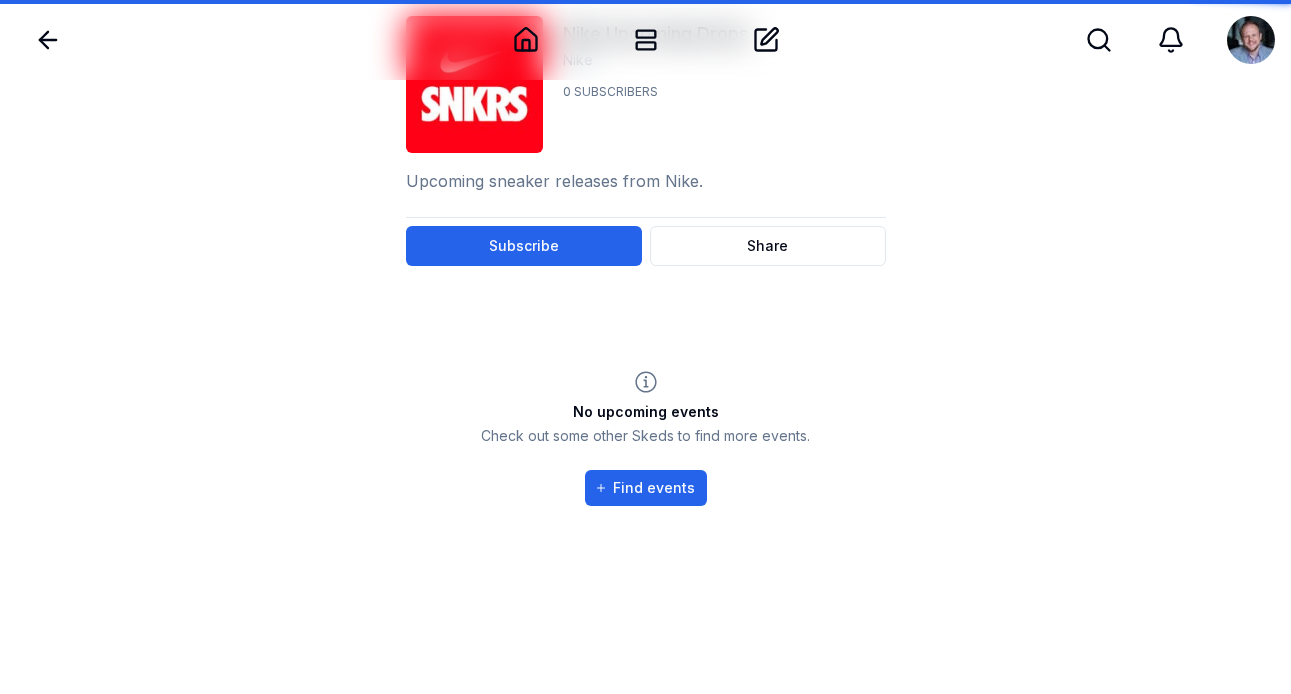 scroll, scrollTop: 0, scrollLeft: 0, axis: both 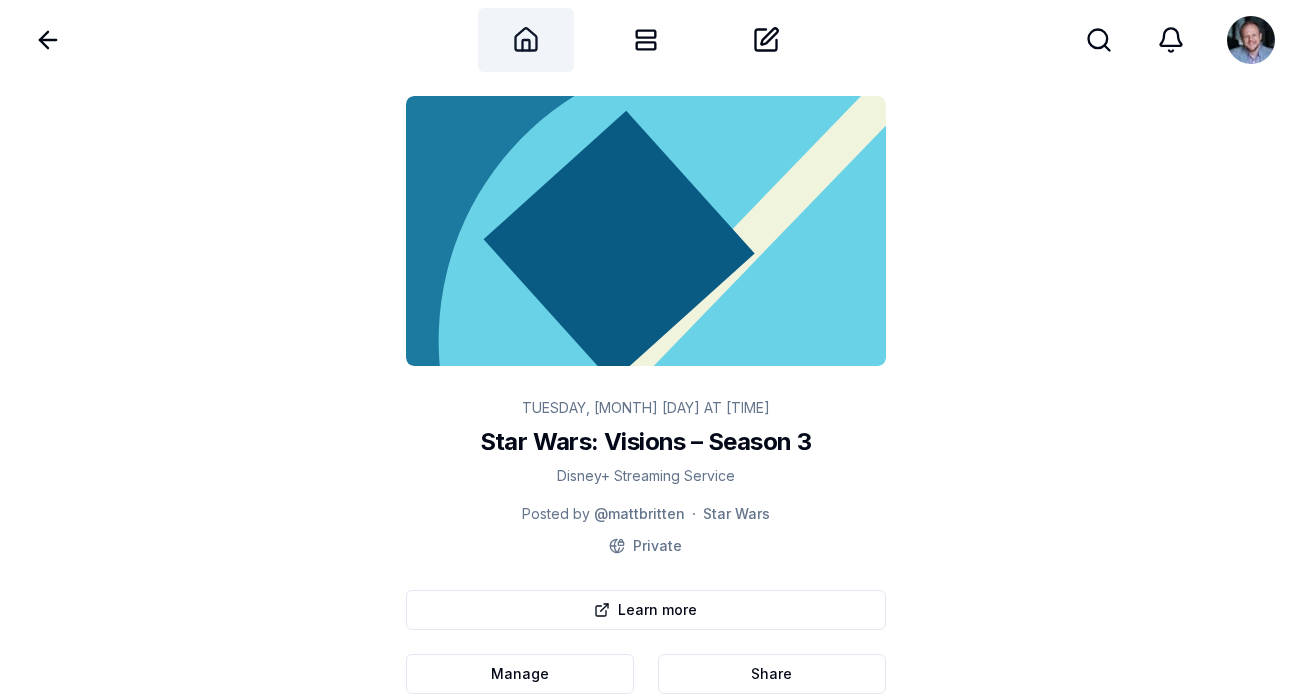 click 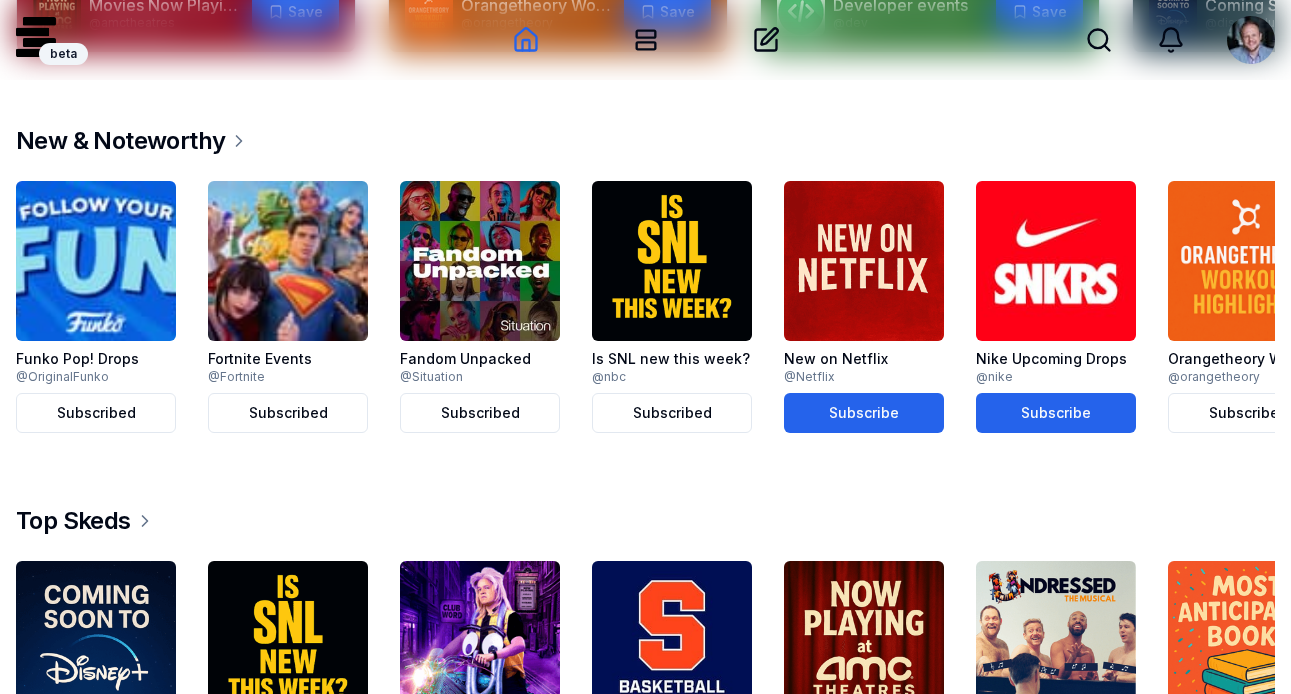 scroll, scrollTop: 505, scrollLeft: 0, axis: vertical 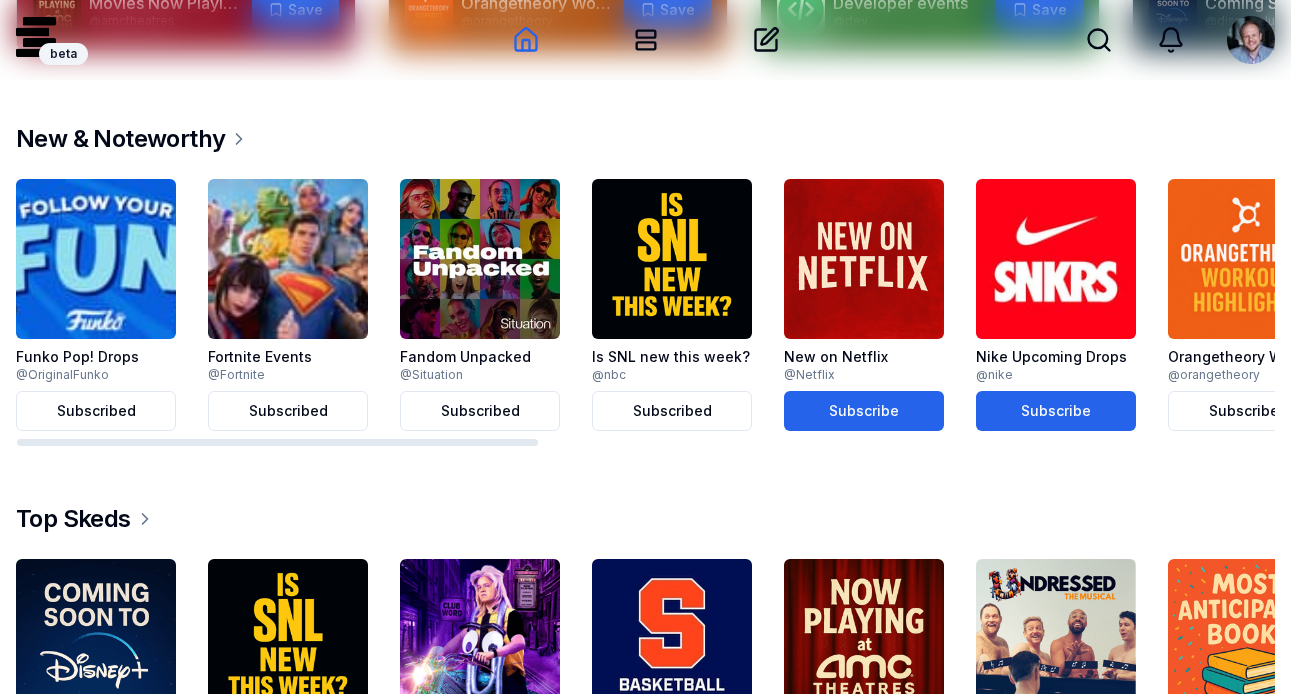 click at bounding box center (96, 259) 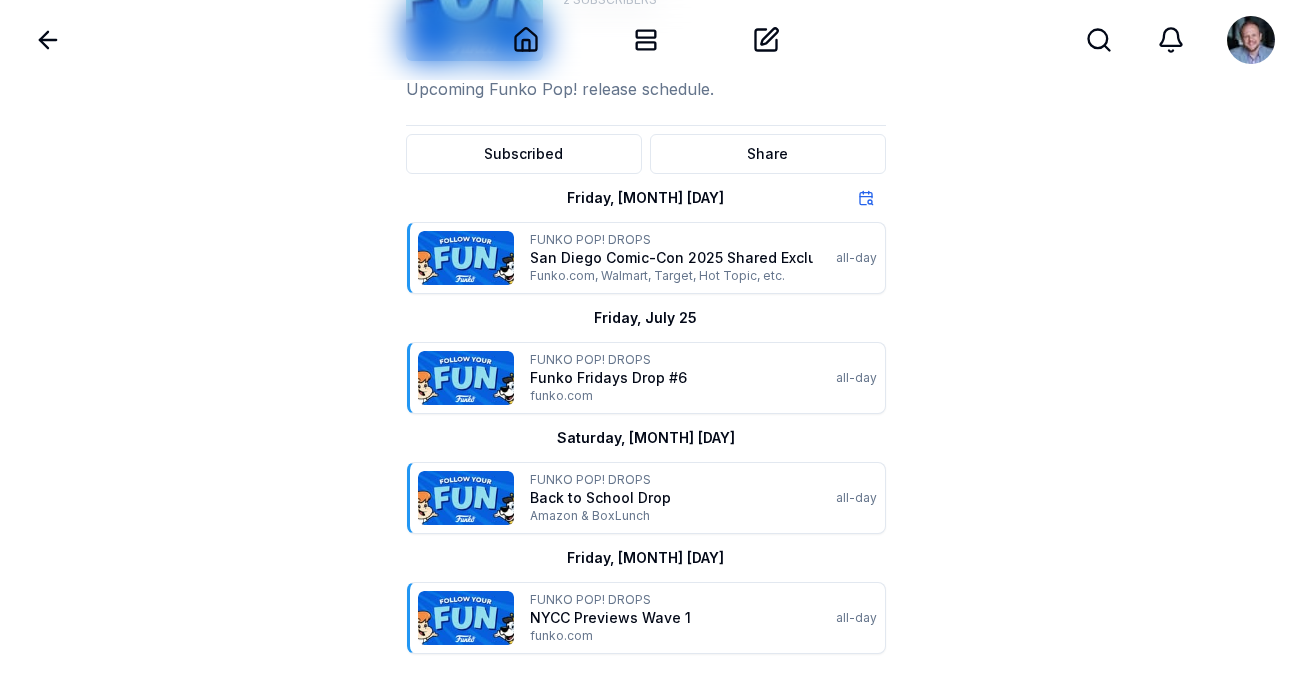 scroll, scrollTop: 172, scrollLeft: 0, axis: vertical 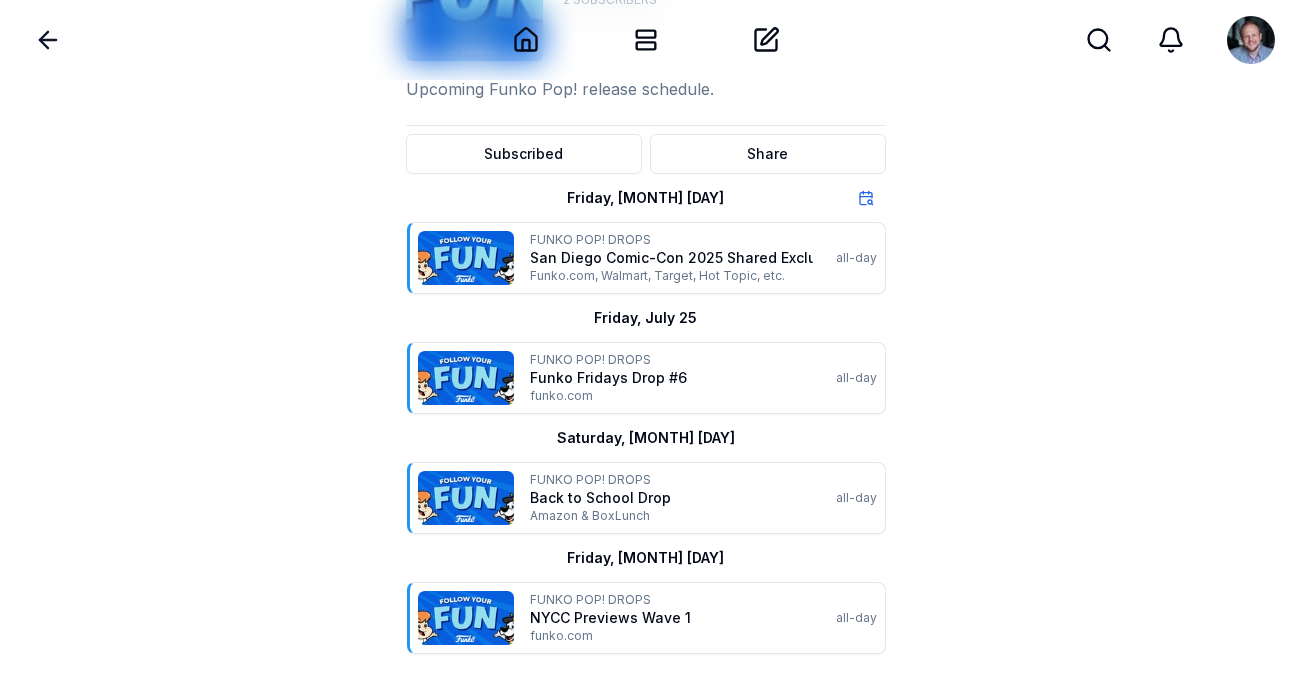 click 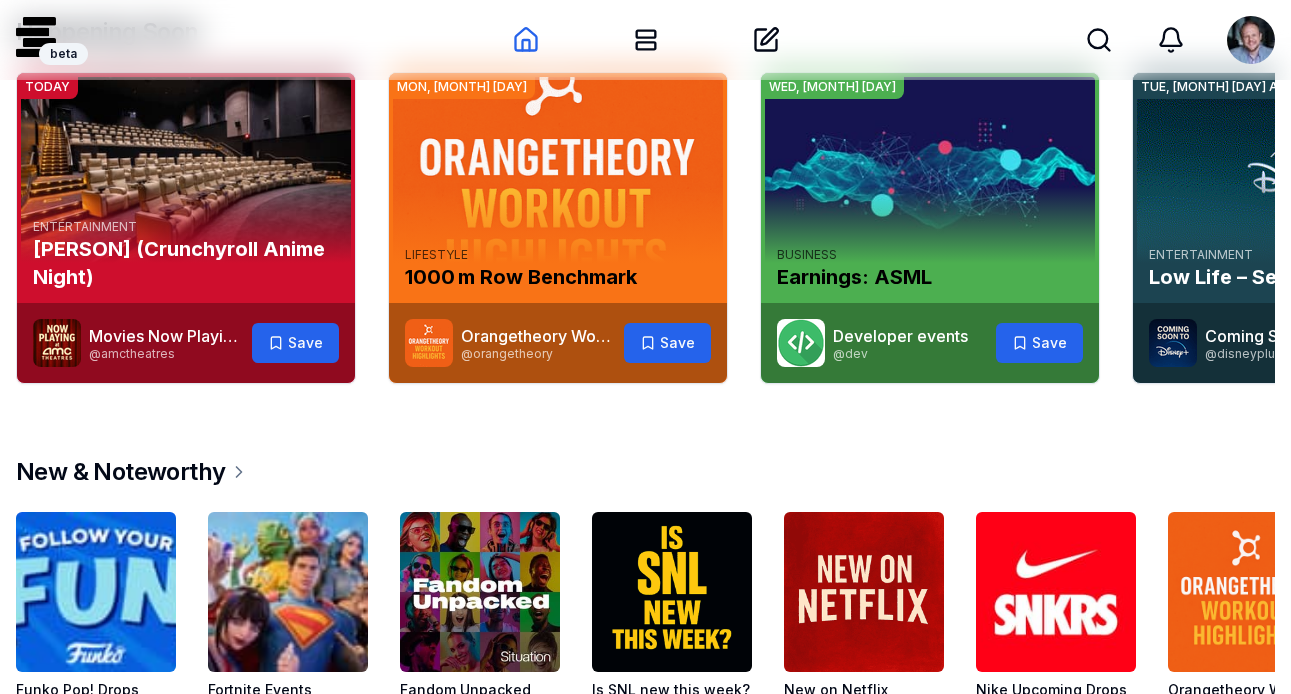 scroll, scrollTop: 505, scrollLeft: 0, axis: vertical 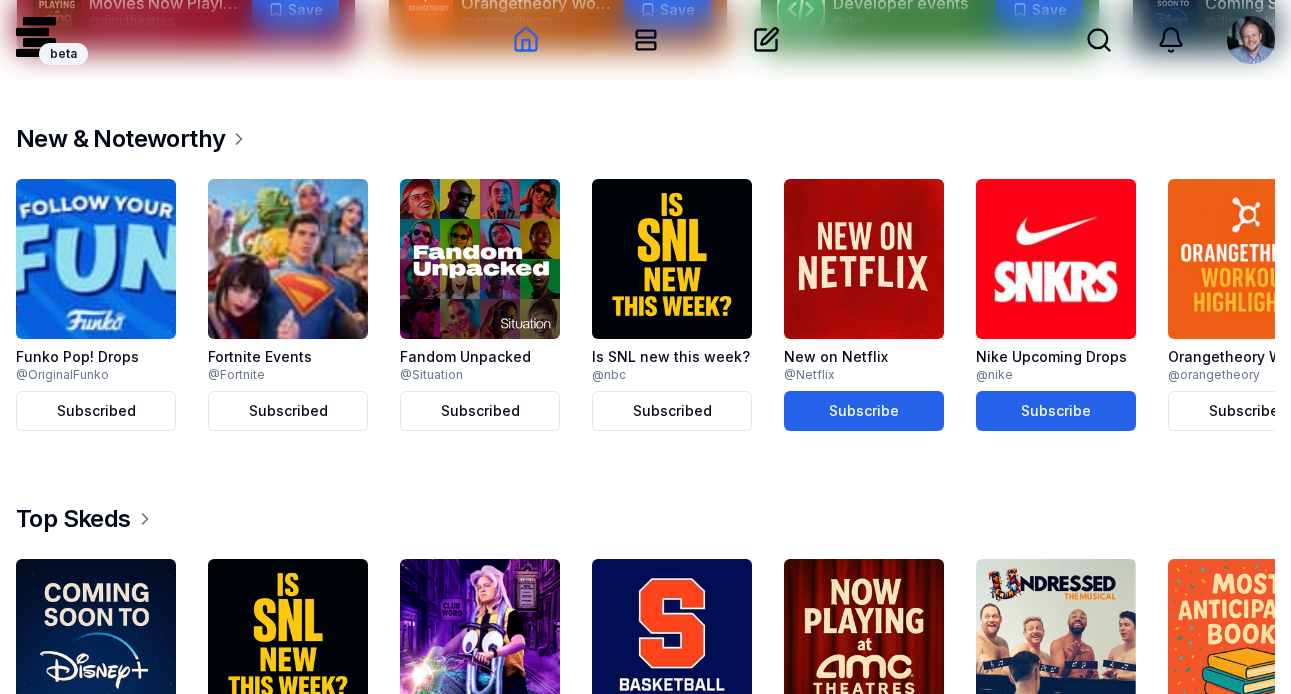 click at bounding box center (288, 259) 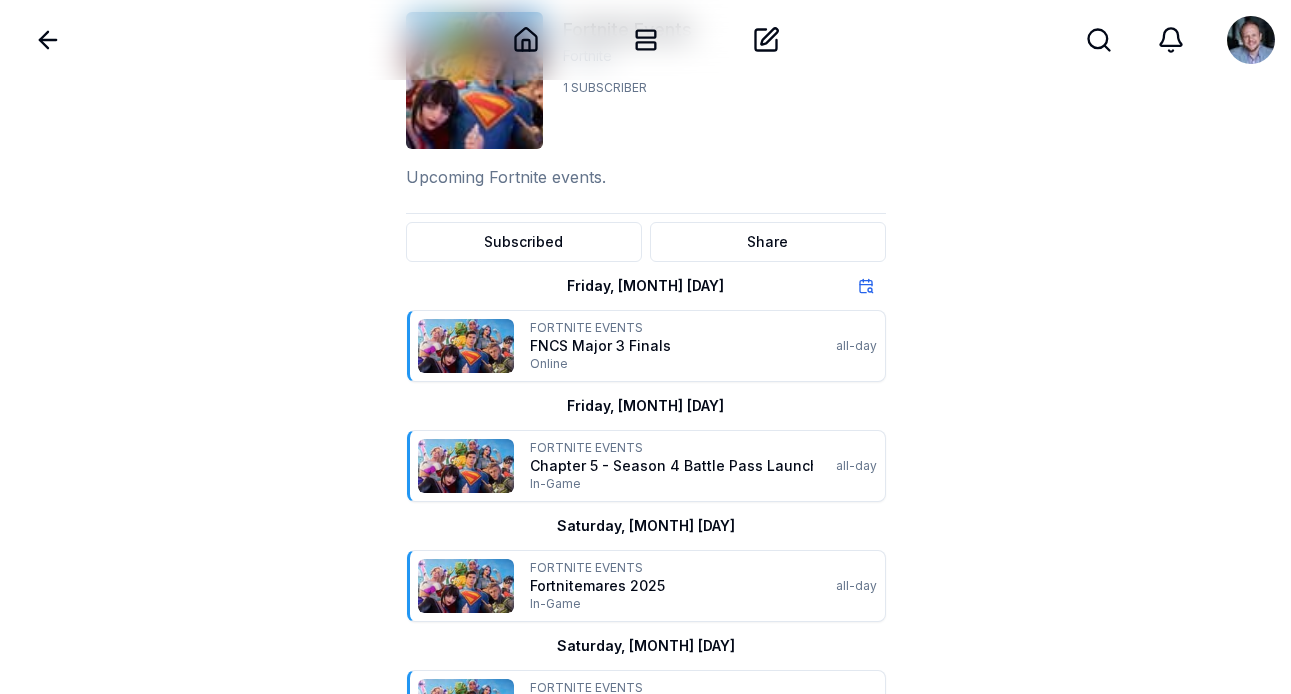 scroll, scrollTop: 49, scrollLeft: 0, axis: vertical 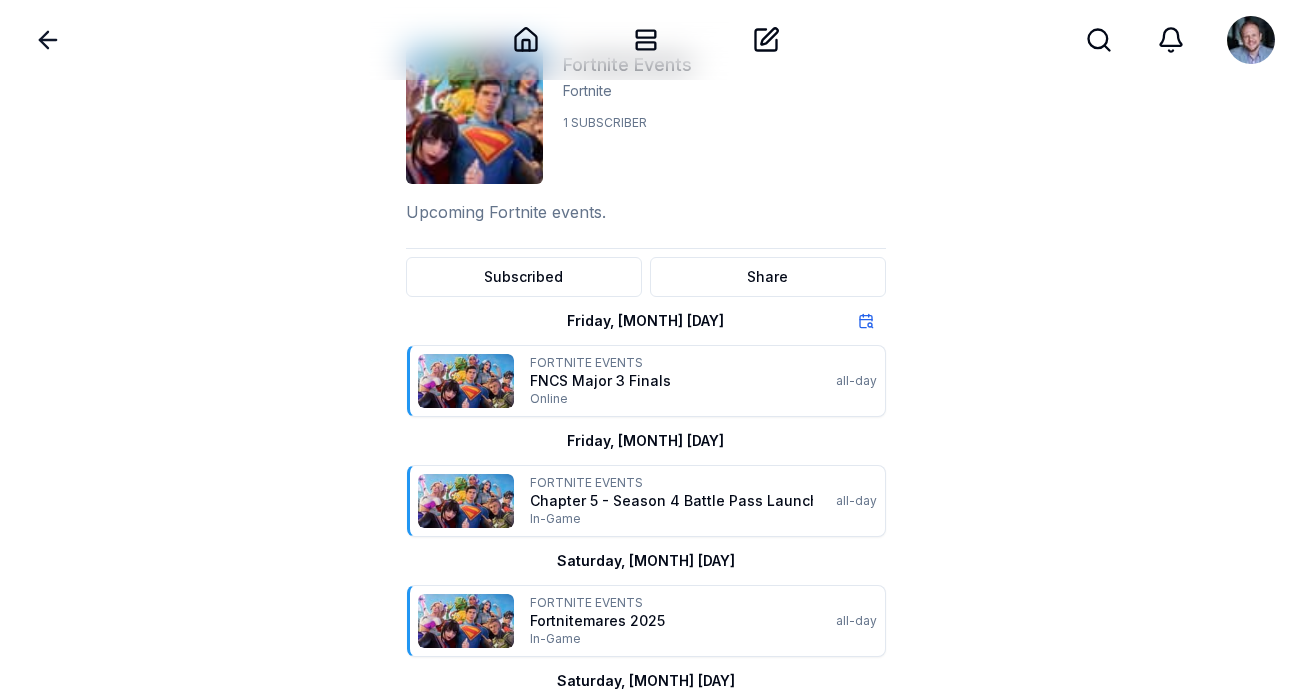 click 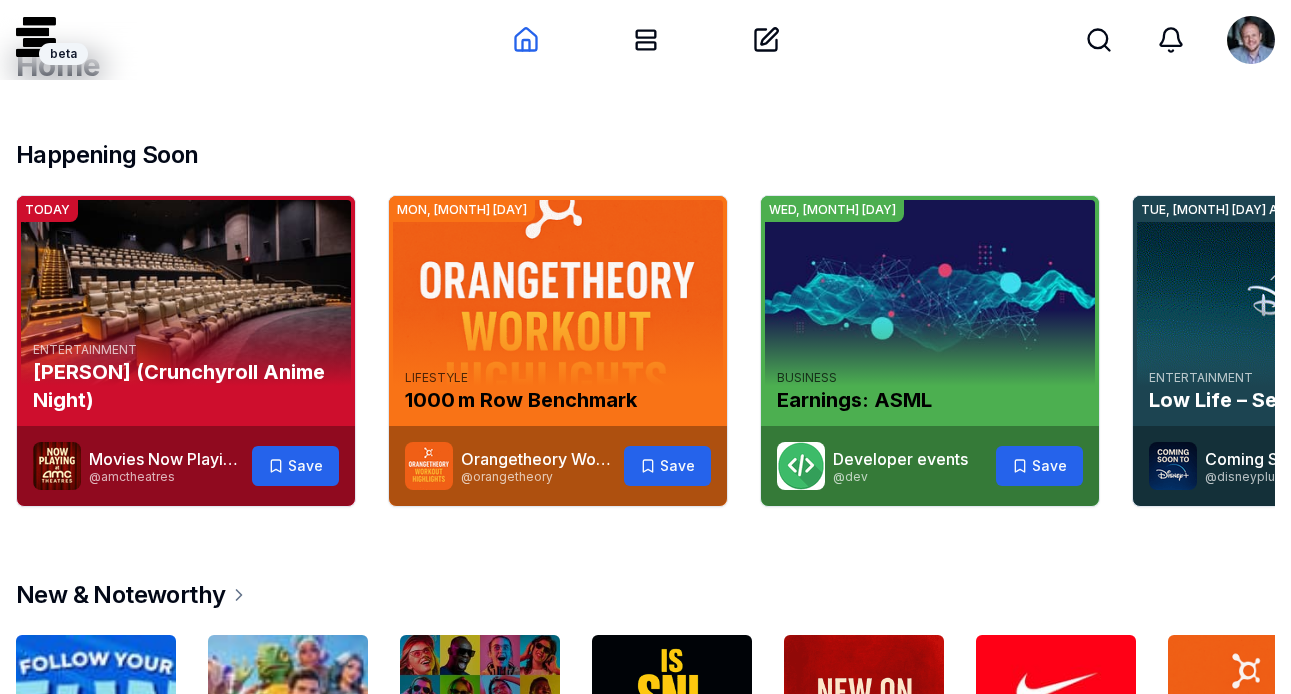 scroll, scrollTop: 505, scrollLeft: 0, axis: vertical 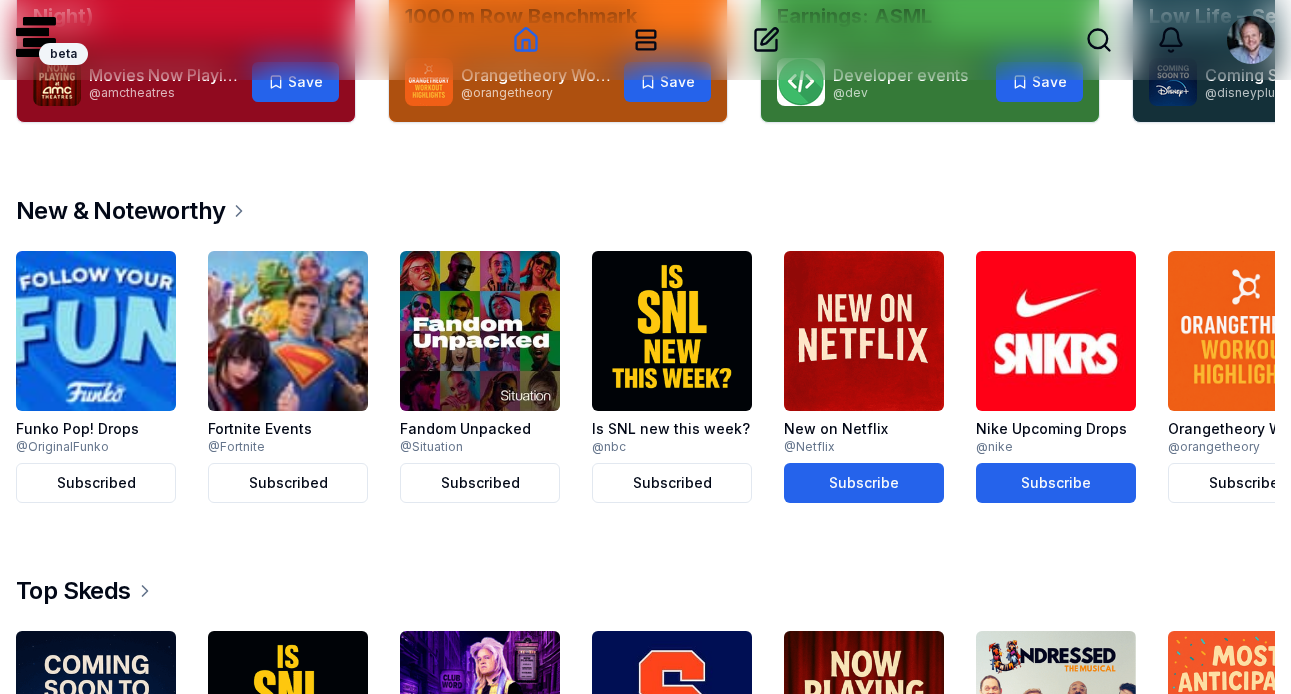 click at bounding box center (1251, 40) 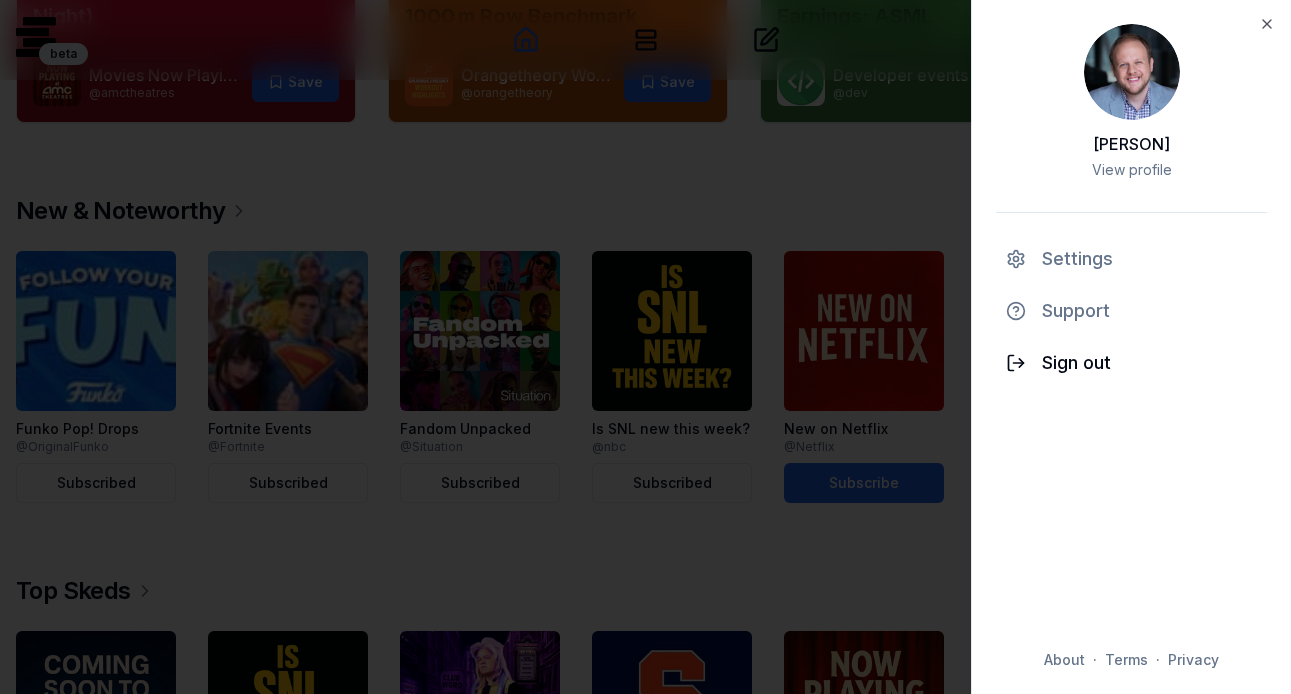 click on "Sign out" at bounding box center (1131, 363) 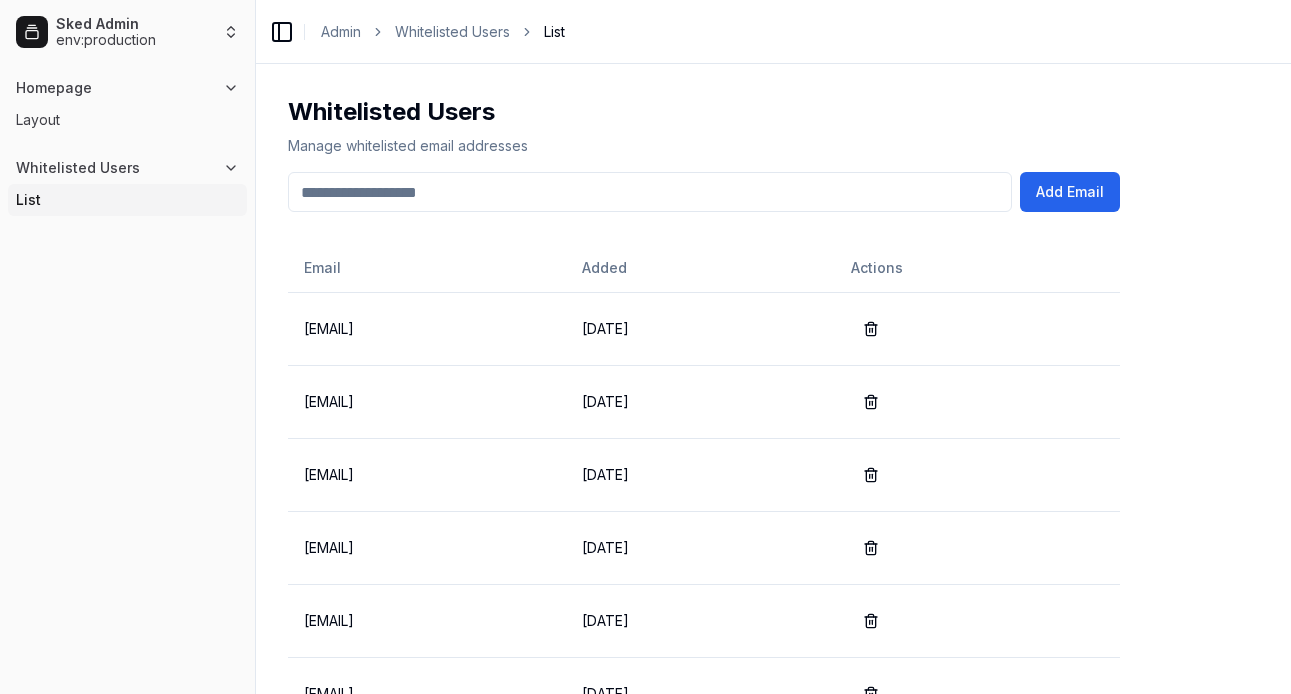 scroll, scrollTop: 0, scrollLeft: 0, axis: both 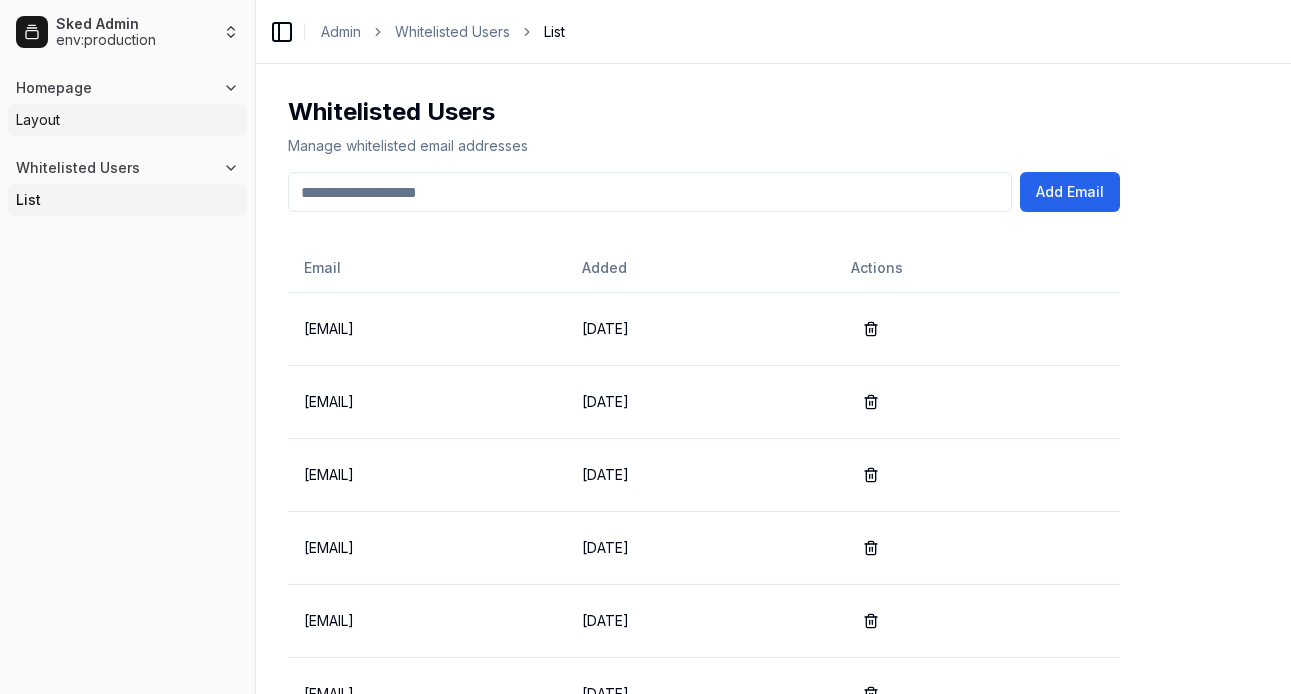 click on "Layout" at bounding box center [127, 120] 